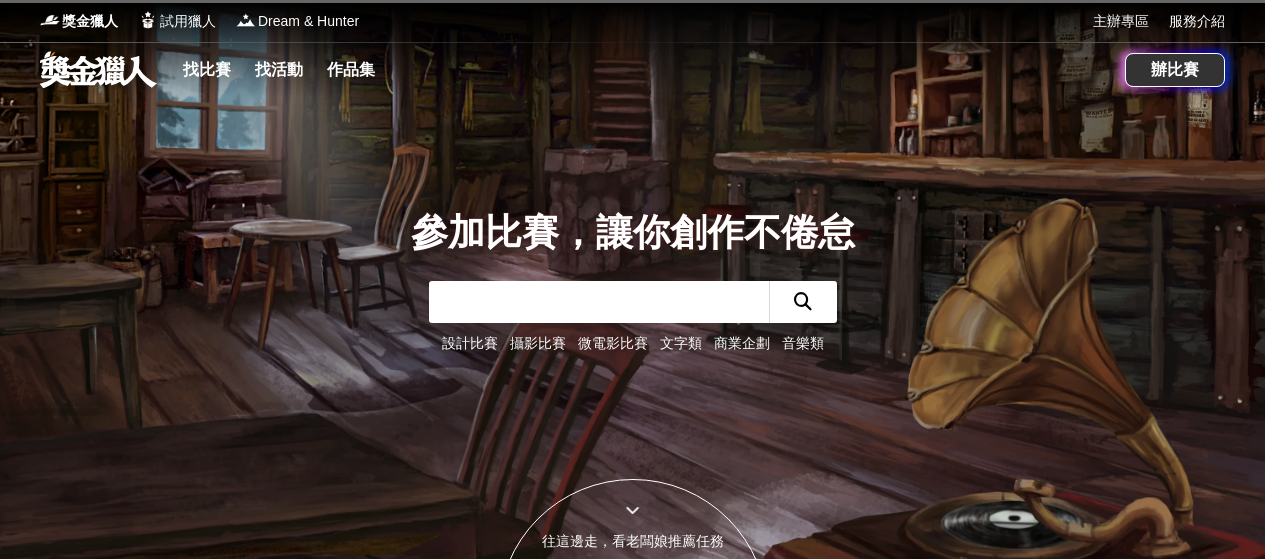 scroll, scrollTop: 0, scrollLeft: 0, axis: both 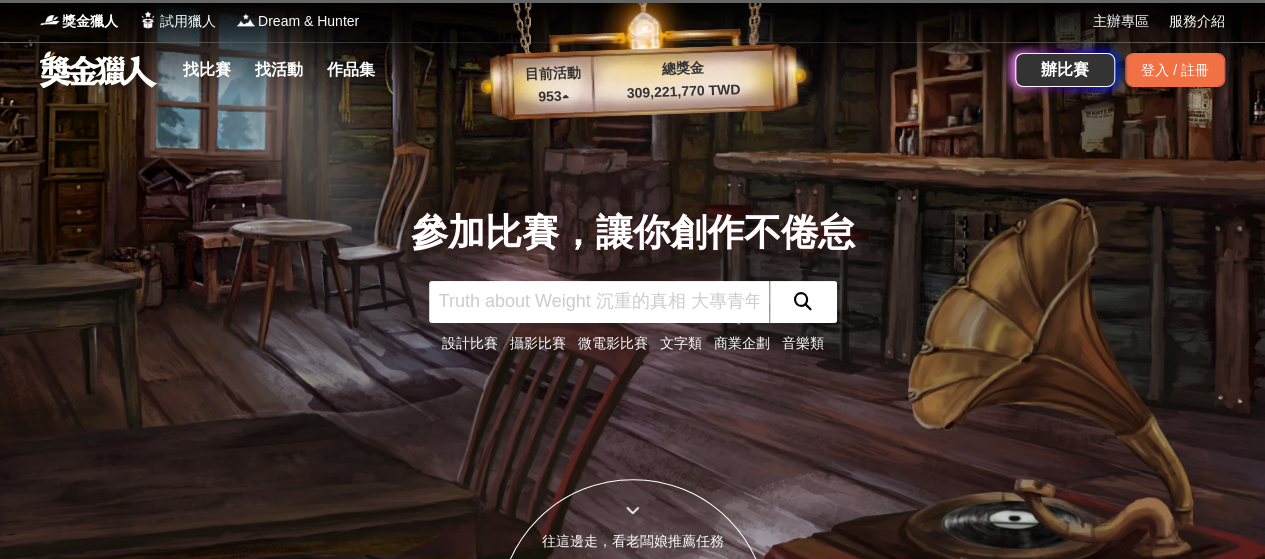 click on "攝影比賽" at bounding box center (538, 343) 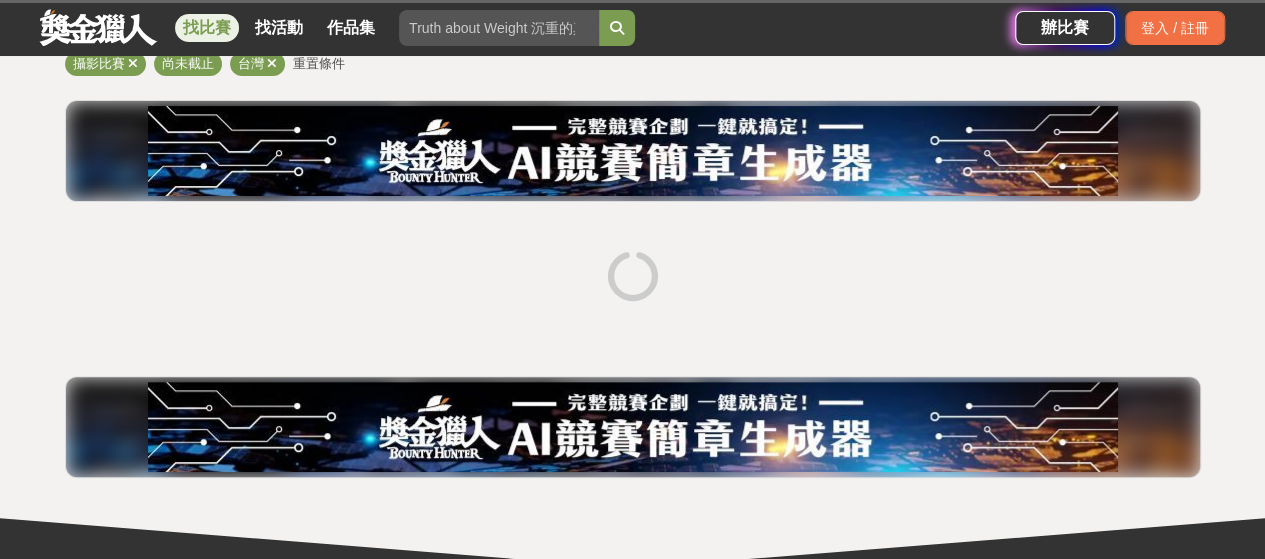 scroll, scrollTop: 200, scrollLeft: 0, axis: vertical 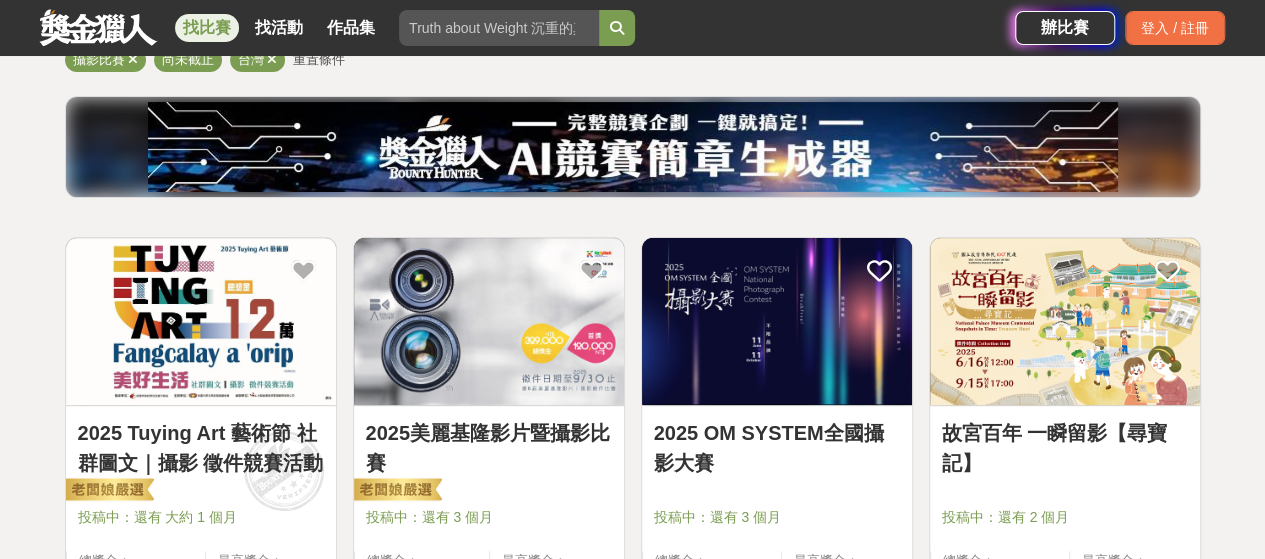 click on "全部 設計 影像 寫作 商業 音樂 運動 其他 國際 所有分類 進階篩選 51   個比賽 綜合 熱門 獎金 截止 最新 攝影比賽 尚未截止 台灣 重置條件 2025 Tuying Art 藝術節 社群圖文｜攝影 徵件競賽活動 投稿中：還有 大約 1 個月 總獎金： 120,000 120,000 TWD 最高獎金： 20,000 TWD 7,997 22 0 2025美麗基隆影片暨攝影比賽 投稿中：還有 3 個月 總獎金： 329,000 329,000 TWD 最高獎金： 120,000 TWD 1,493 22 2 2025 OM SYSTEM全國攝影大賽 投稿中：還有 3 個月 總獎金： 477,940 477,940 TWD 最高獎金： 89,990 TWD 7,516 93 0 故宮百年 一瞬留影【尋寶記】 投稿中：還有 2 個月 總獎金： 150,000 150,000 TWD 最高獎金： 29,900 TWD 7,981 122 0 2025麥味登微電影暨短影音創作大賽 投稿中：還有 4 個月 總獎金： 550,000 550,000 TWD 最高獎金： 150,000 TWD 8,490 135 0 【114年第二十一屆雲林文化藝術獎】 投稿中：還有 大約 1 個月 總獎金： 1,100,000" at bounding box center [632, 1484] 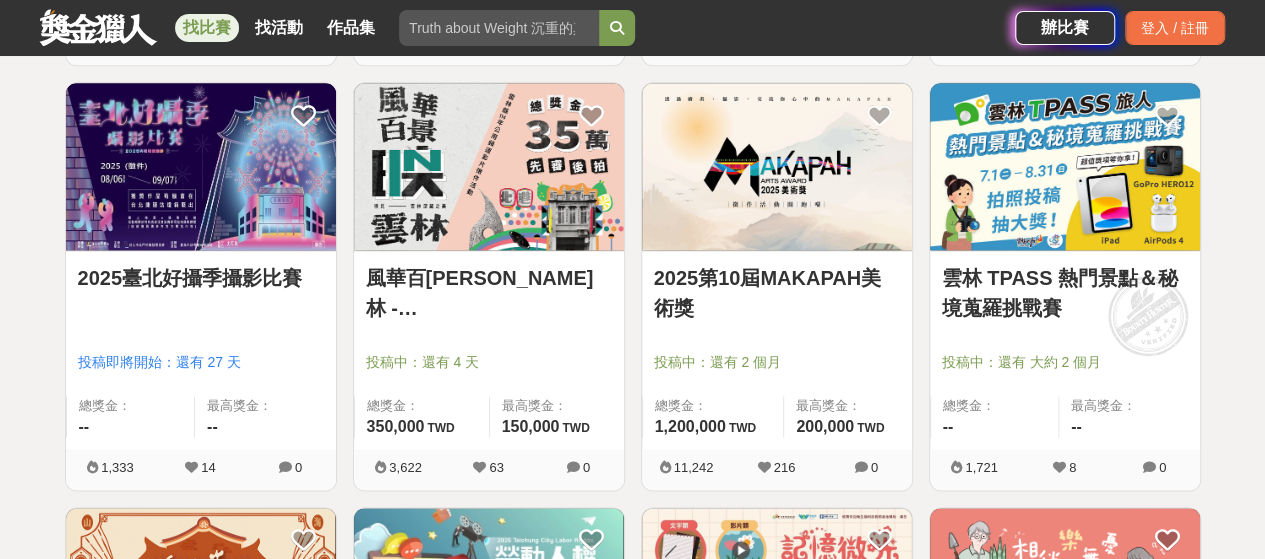 scroll, scrollTop: 1200, scrollLeft: 0, axis: vertical 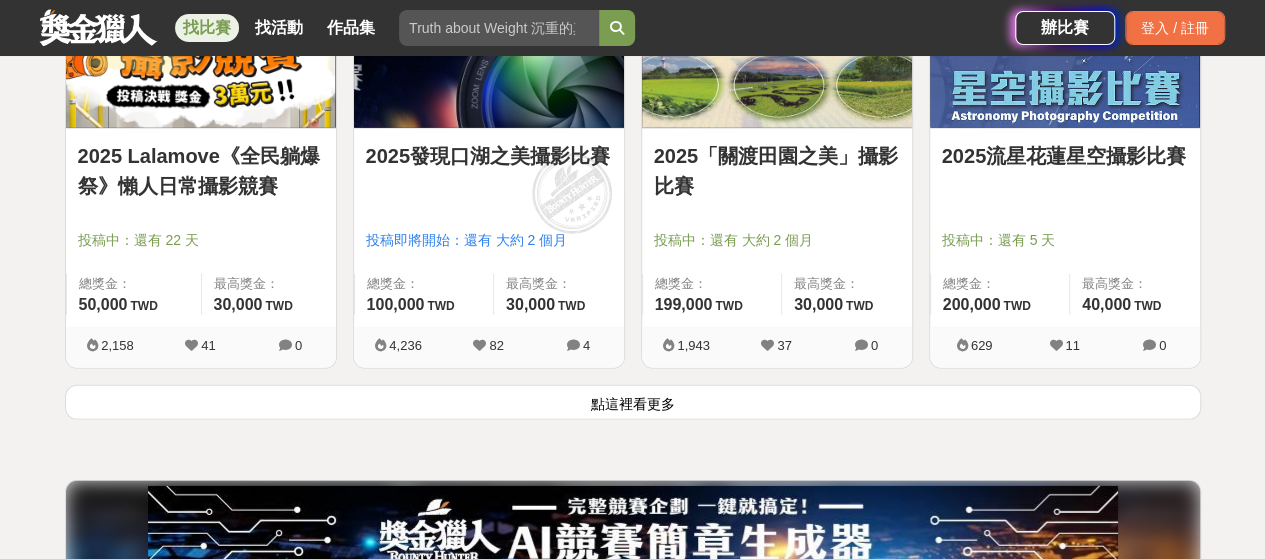 click on "獎金獵人 試用獵人 Dream & Hunter 主辦專區 服務介紹 找比賽 找活動 作品集 辦比賽 登入 / 註冊 全部 設計 影像 寫作 商業 音樂 運動 其他 國際 所有分類 進階篩選 51   個比賽 綜合 熱門 獎金 截止 最新 攝影比賽 尚未截止 台灣 重置條件 2025 Tuying Art 藝術節 社群圖文｜攝影 徵件競賽活動 投稿中：還有 大約 1 個月 總獎金： 120,000 120,000 TWD 最高獎金： 20,000 TWD 7,997 22 0 2025美麗基隆影片暨攝影比賽 投稿中：還有 3 個月 總獎金： 329,000 329,000 TWD 最高獎金： 120,000 TWD 1,493 22 2 2025 OM SYSTEM全國攝影大賽 投稿中：還有 3 個月 總獎金： 477,940 477,940 TWD 最高獎金： 89,990 TWD 7,516 93 0 故宮百年 一瞬留影【尋寶記】 投稿中：還有 2 個月 總獎金： 150,000 150,000 TWD 最高獎金： 29,900 TWD 7,981 122 0 2025麥味登微電影暨短影音創作大賽 投稿中：還有 4 個月 總獎金： 550,000 550,000 TWD 最高獎金： 150,000" at bounding box center [632, -825] 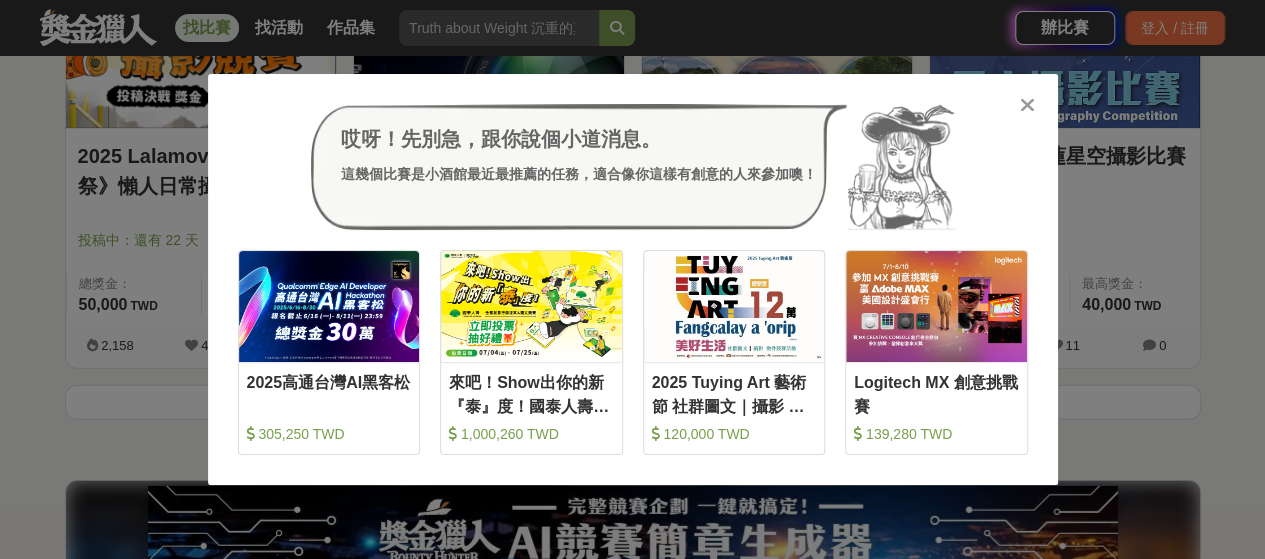 click at bounding box center [1027, 105] 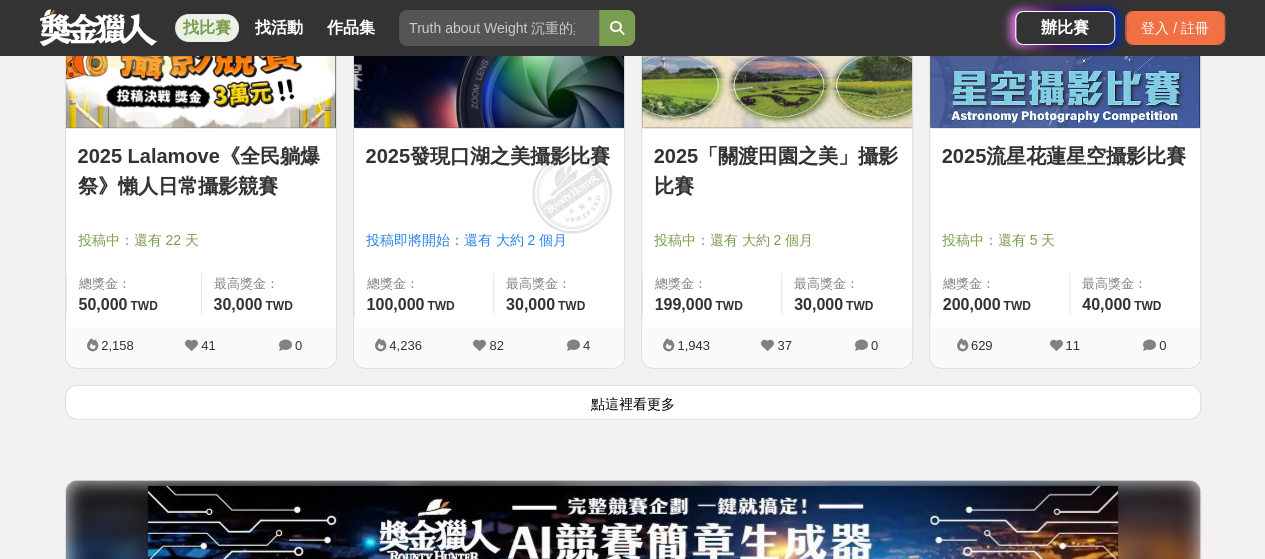 click on "點這裡看更多" at bounding box center [633, 402] 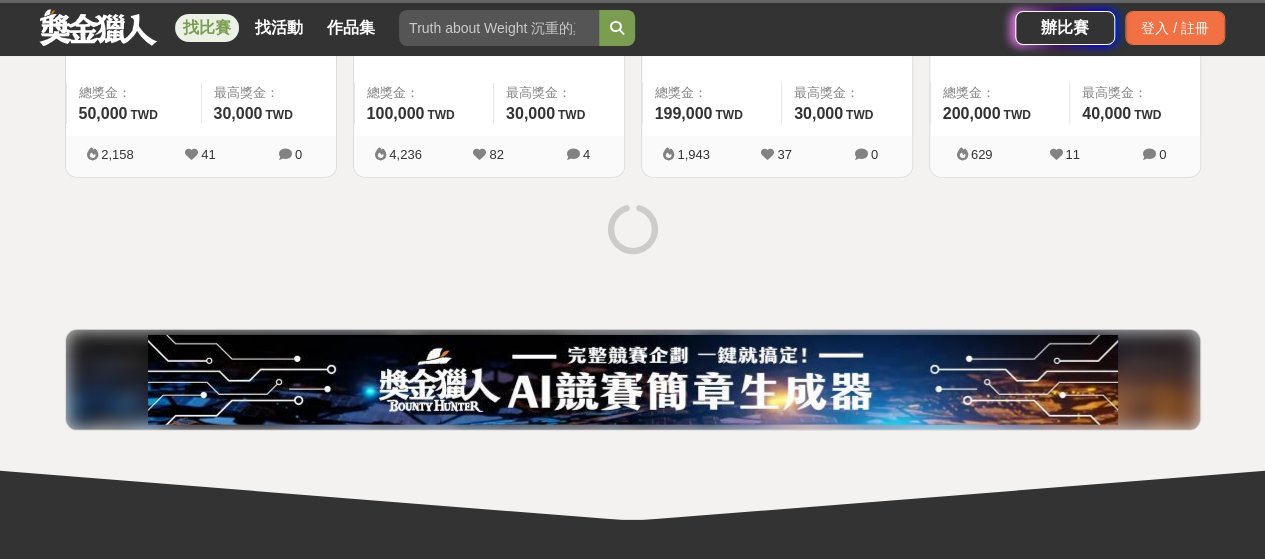 scroll, scrollTop: 2800, scrollLeft: 0, axis: vertical 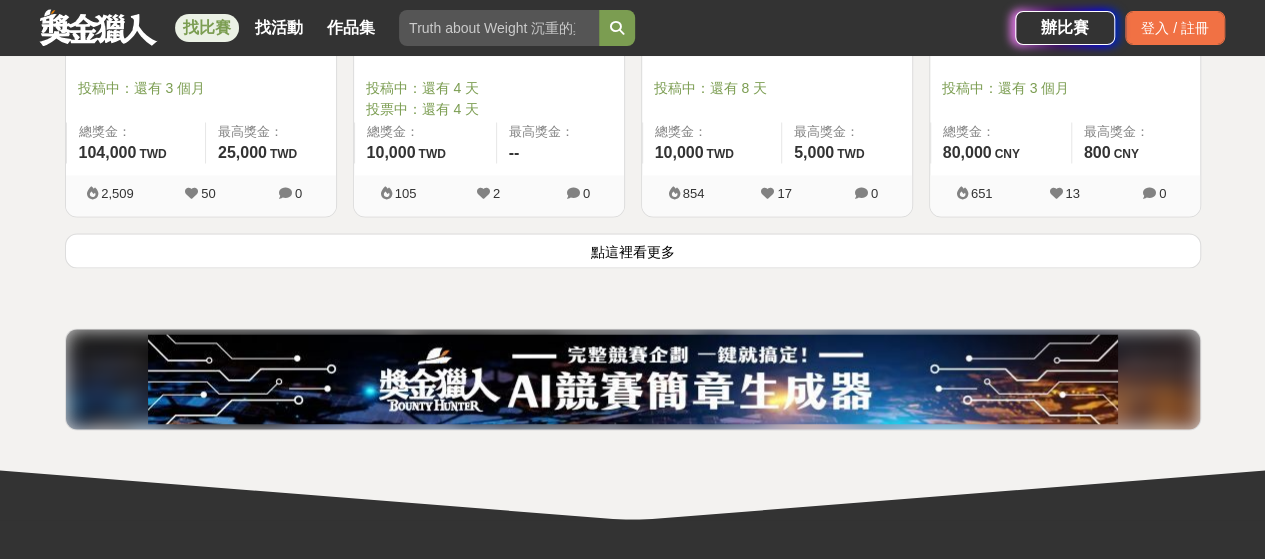 click on "點這裡看更多" at bounding box center (633, 250) 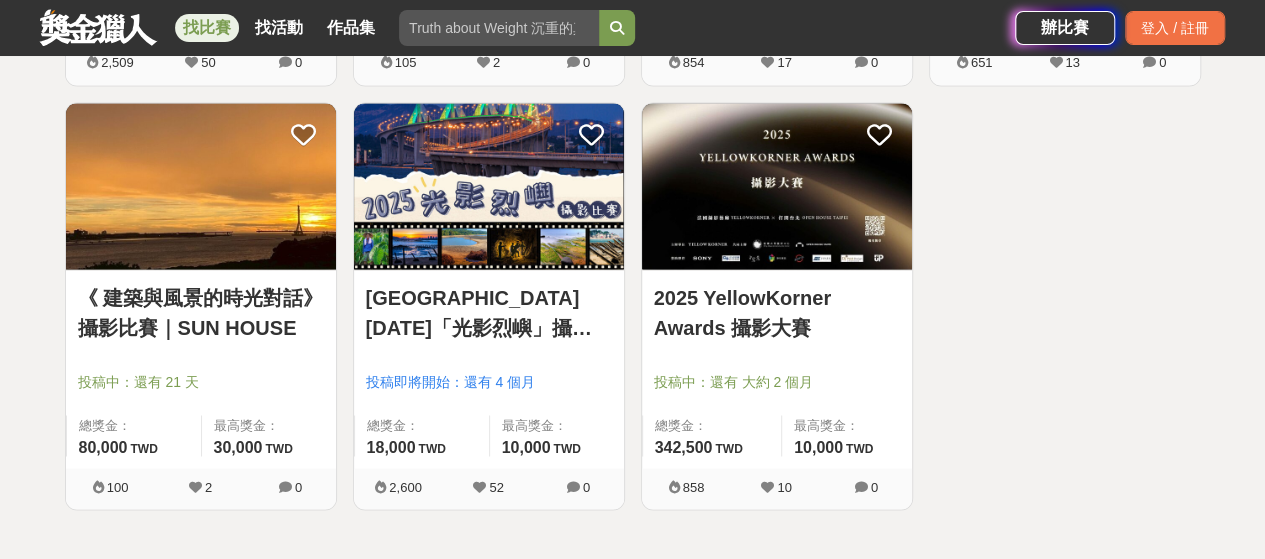 scroll, scrollTop: 5400, scrollLeft: 0, axis: vertical 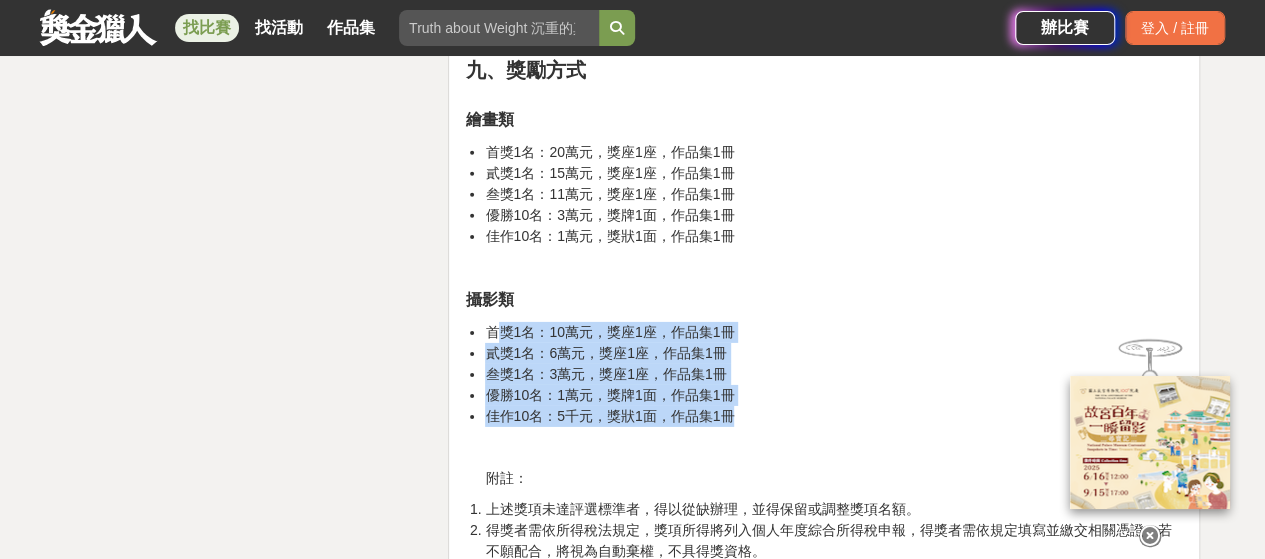 drag, startPoint x: 492, startPoint y: 311, endPoint x: 752, endPoint y: 390, distance: 271.737 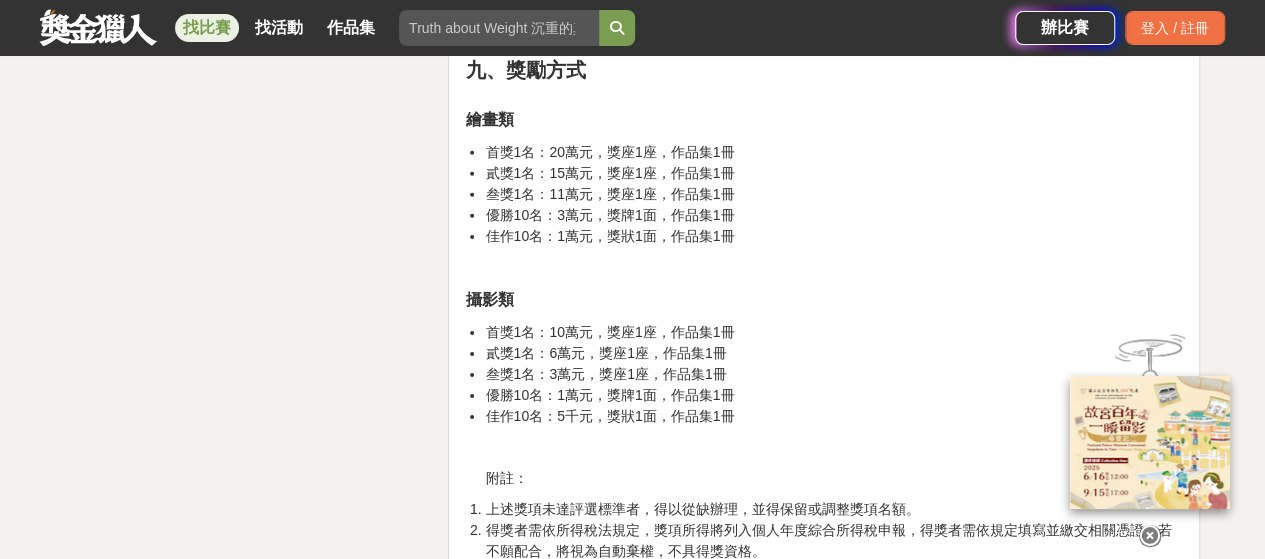 click on "一、活動宗旨 臺灣原住民族文化內斂深厚，藝術表現上有其獨特性，不論是祭典規範、生命禮俗、圖紋精神等，其中動人的文化內涵更值得細細探究。原住民族委員會自102年起舉辦「MAKAPAH美術獎」至今(114)邁入第10屆，已經成為臺灣藝術界重要盛事之一，每年吸引上千件攝影類作品及上百件繪畫類作品參賽，每年都能看到許多的參賽作品展現出對原住民族群生活、文化、傳統更具深度的認識及體驗。 「MAKAPAH」源自阿美族語，意指「美、帥、漂亮、讚嘆」，正如其名，這項美術獎旨在透過藝術創作，引領社會大眾走入原鄉，透過鏡頭與畫筆捕捉文化之美，紀錄生活之真。透過比賽，不僅提供創作者揮灑靈感的舞臺，更促使社會以不同視角欣賞原住民族的文化內涵，進而深化大眾對這片土地上獨特文化的認識與珍視。 二、創作主題 三、徵件期間 即日起至 不限國籍。" at bounding box center [824, -495] 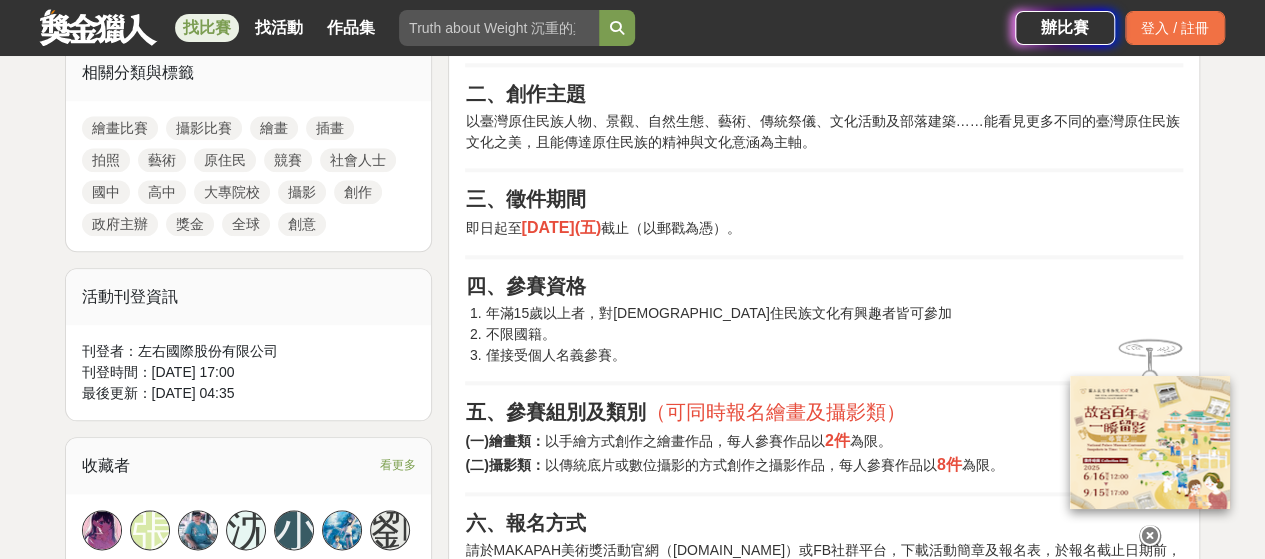 scroll, scrollTop: 900, scrollLeft: 0, axis: vertical 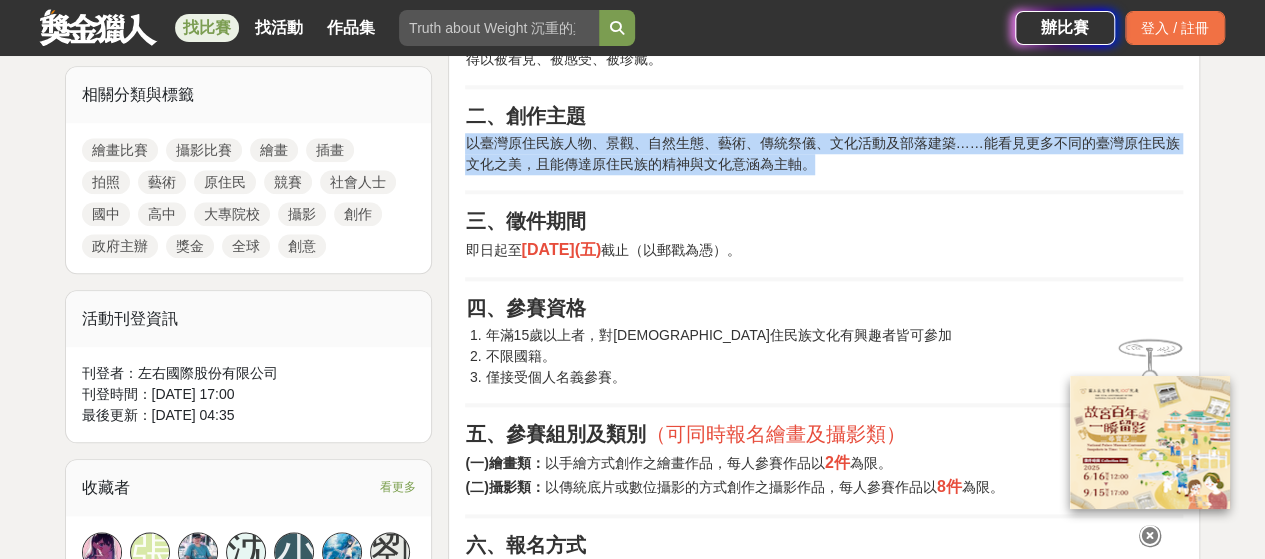 drag, startPoint x: 469, startPoint y: 134, endPoint x: 1118, endPoint y: 159, distance: 649.4813 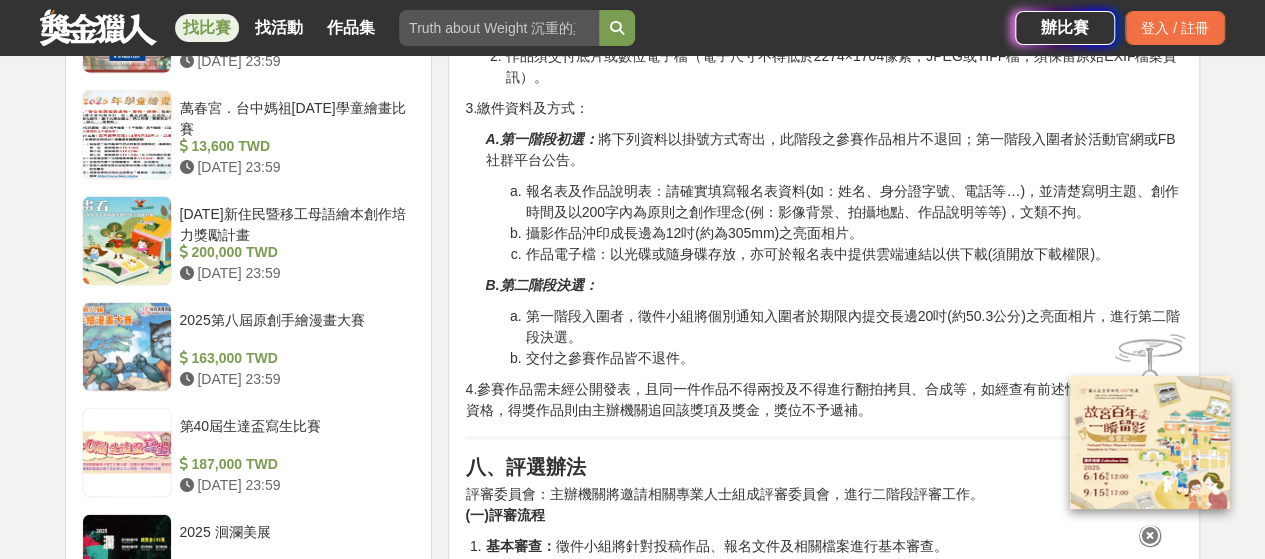 scroll, scrollTop: 2200, scrollLeft: 0, axis: vertical 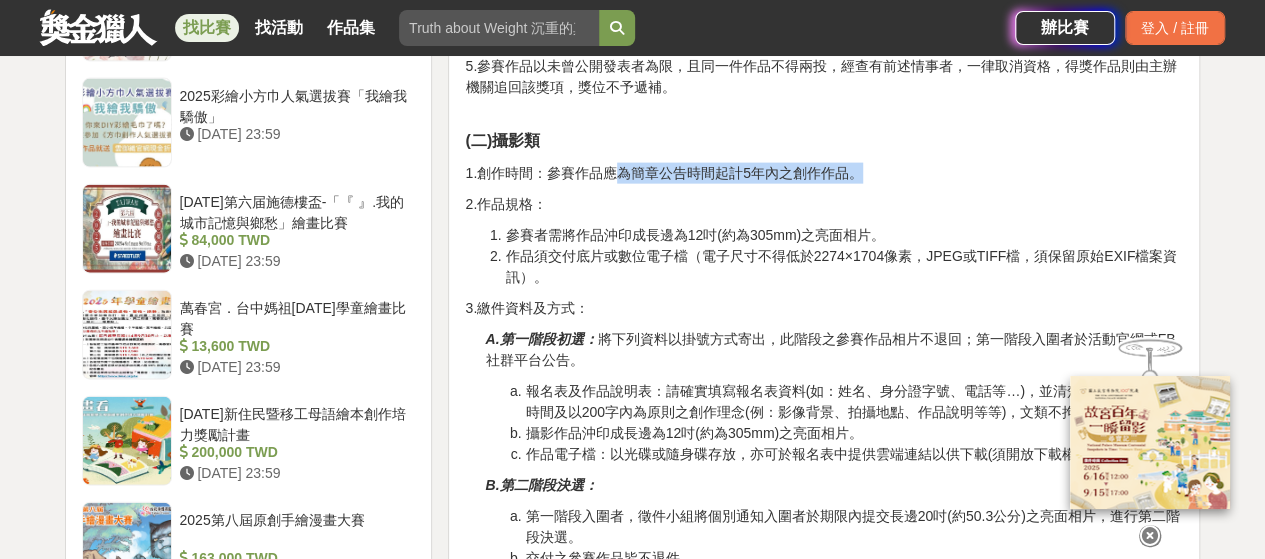 drag, startPoint x: 620, startPoint y: 152, endPoint x: 819, endPoint y: 177, distance: 200.56421 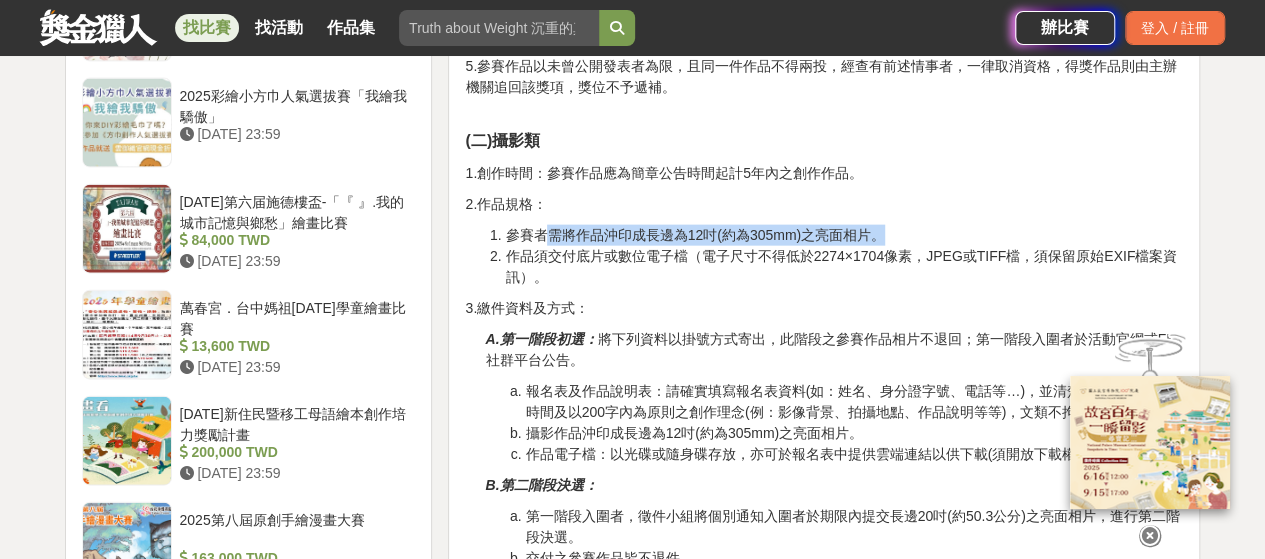 drag, startPoint x: 553, startPoint y: 209, endPoint x: 908, endPoint y: 200, distance: 355.11407 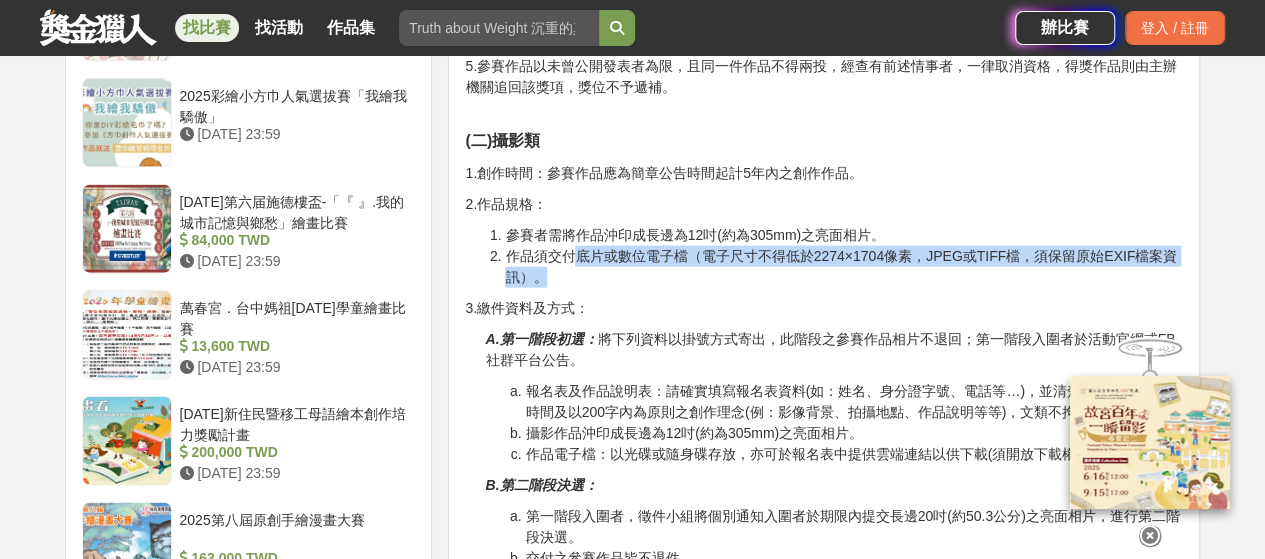 drag, startPoint x: 569, startPoint y: 234, endPoint x: 1080, endPoint y: 255, distance: 511.43134 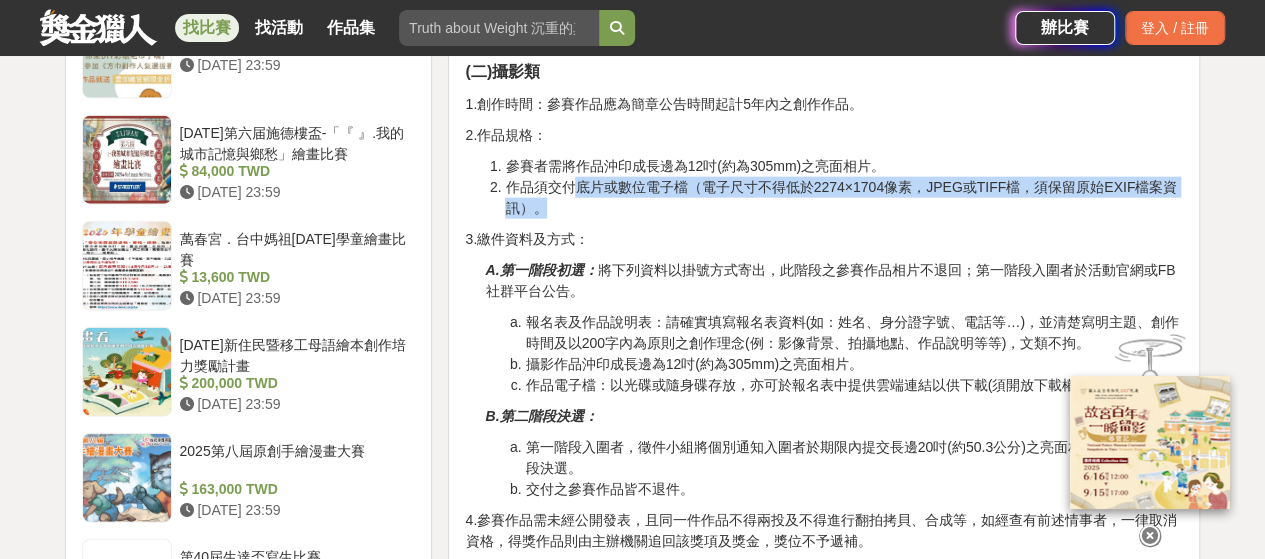 scroll, scrollTop: 2300, scrollLeft: 0, axis: vertical 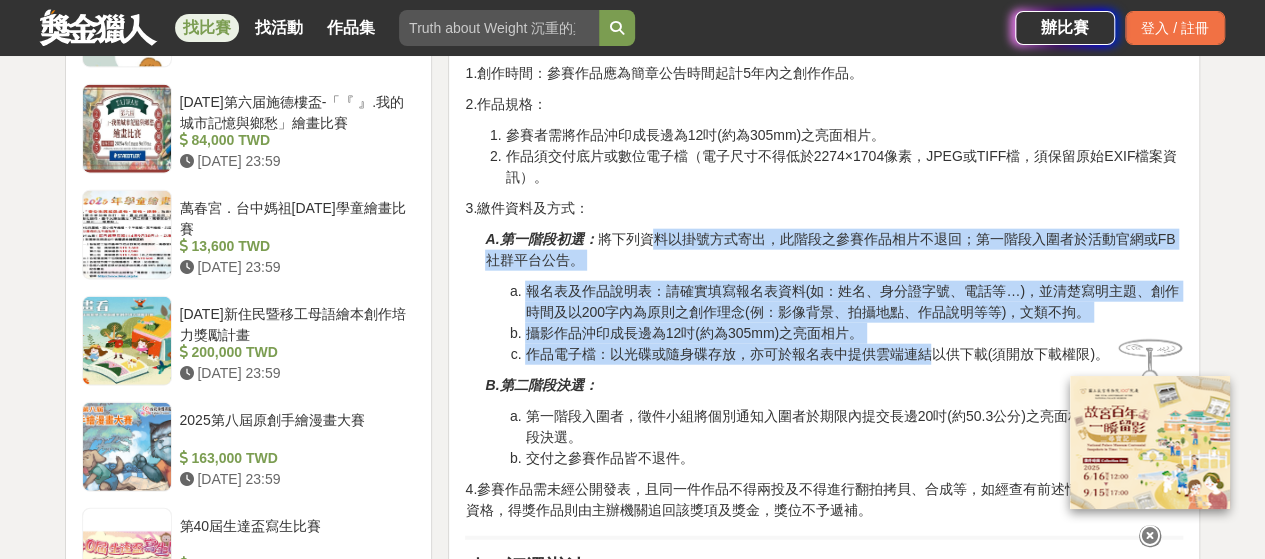 drag, startPoint x: 657, startPoint y: 210, endPoint x: 927, endPoint y: 334, distance: 297.11276 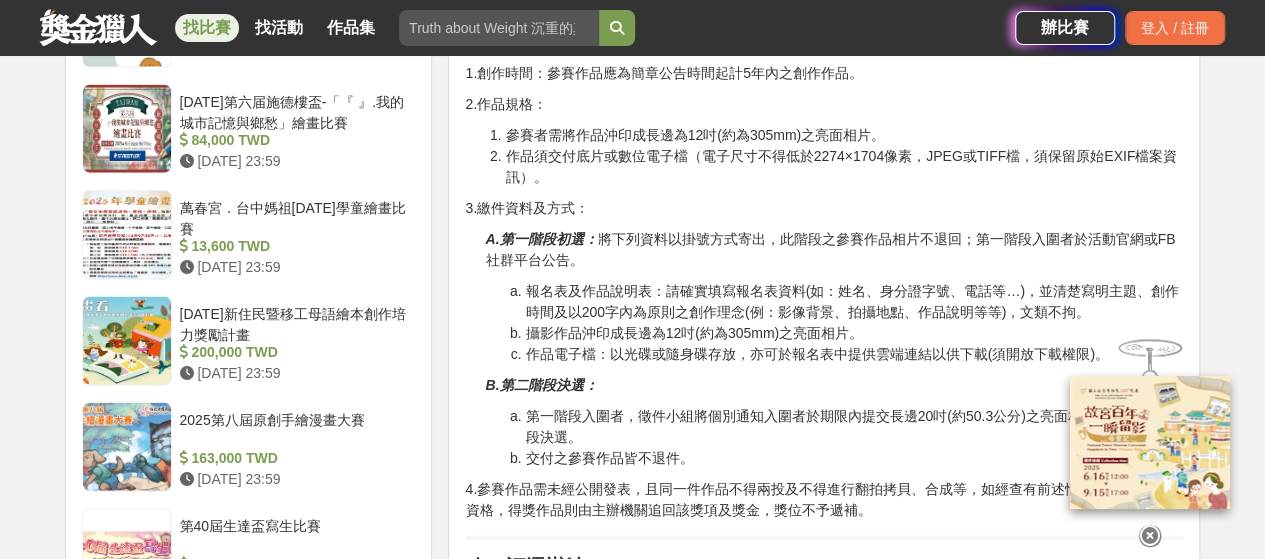 click on "B.第二階段決選：" at bounding box center [834, 385] 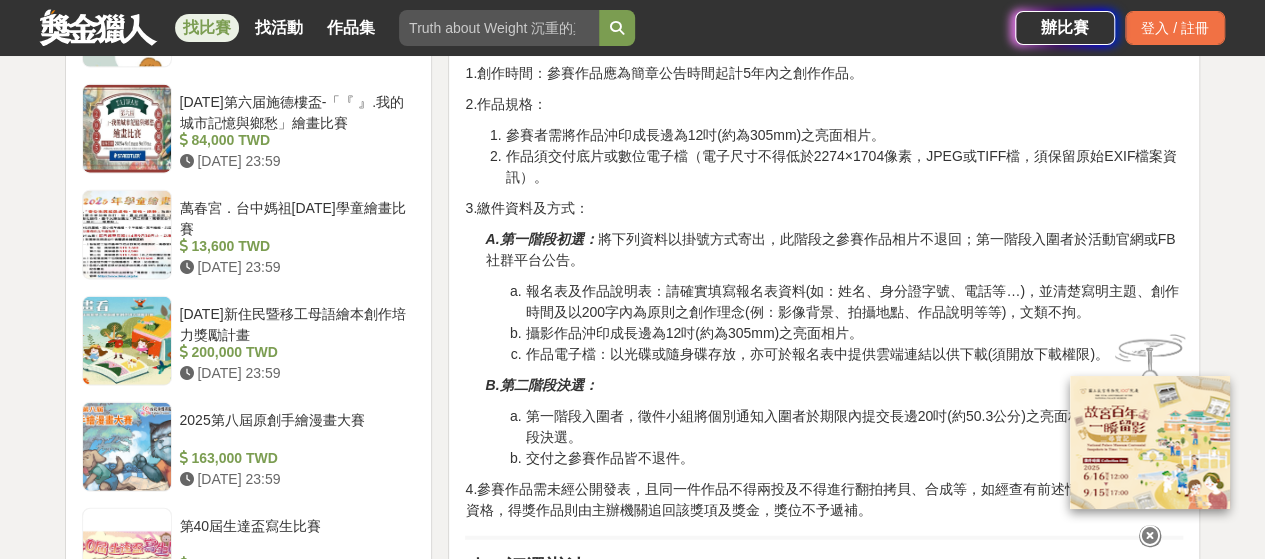 scroll, scrollTop: 2400, scrollLeft: 0, axis: vertical 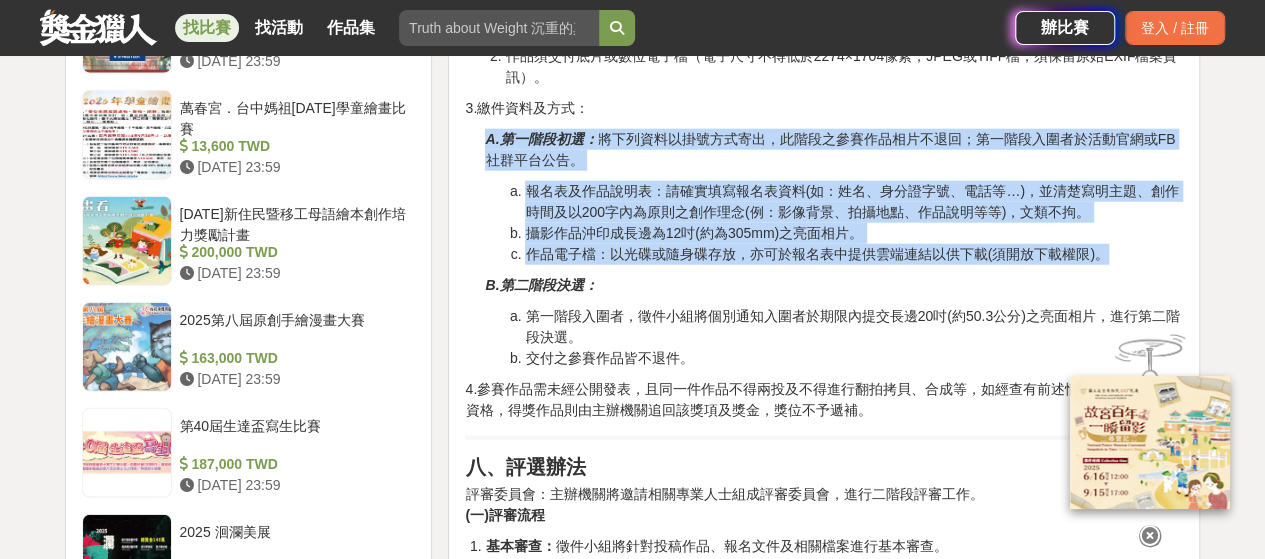 drag, startPoint x: 1133, startPoint y: 227, endPoint x: 477, endPoint y: 115, distance: 665.4923 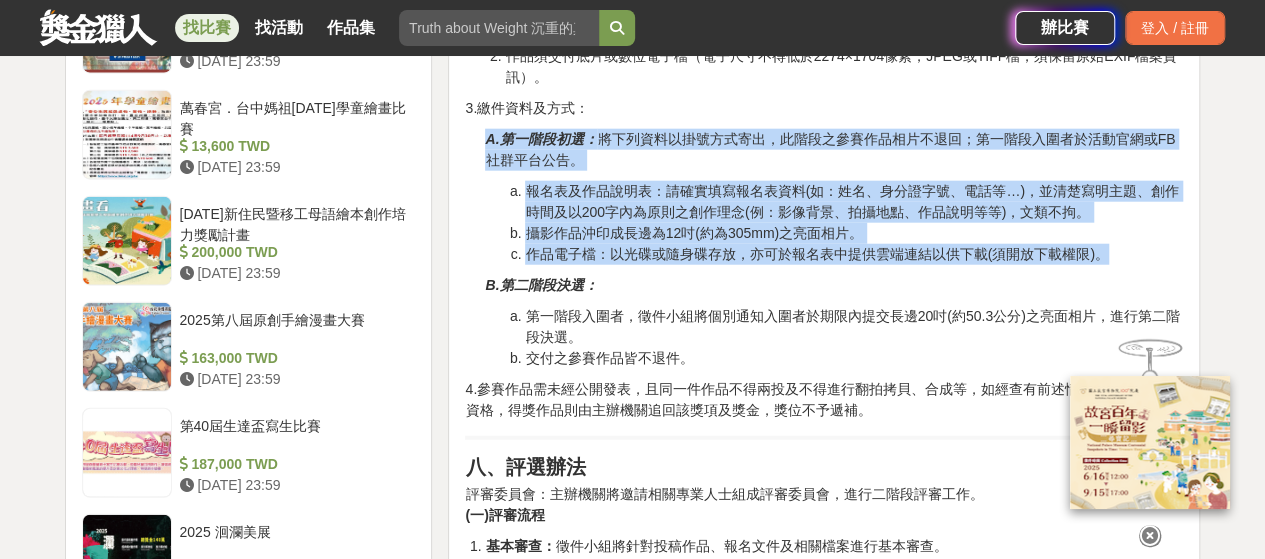 click on "一、活動宗旨 臺灣原住民族文化內斂深厚，藝術表現上有其獨特性，不論是祭典規範、生命禮俗、圖紋精神等，其中動人的文化內涵更值得細細探究。原住民族委員會自102年起舉辦「MAKAPAH美術獎」至今(114)邁入第10屆，已經成為臺灣藝術界重要盛事之一，每年吸引上千件攝影類作品及上百件繪畫類作品參賽，每年都能看到許多的參賽作品展現出對原住民族群生活、文化、傳統更具深度的認識及體驗。 「MAKAPAH」源自阿美族語，意指「美、帥、漂亮、讚嘆」，正如其名，這項美術獎旨在透過藝術創作，引領社會大眾走入原鄉，透過鏡頭與畫筆捕捉文化之美，紀錄生活之真。透過比賽，不僅提供創作者揮灑靈感的舞臺，更促使社會以不同視角欣賞原住民族的文化內涵，進而深化大眾對這片土地上獨特文化的認識與珍視。 二、創作主題 三、徵件期間 即日起至 不限國籍。" at bounding box center [824, 205] 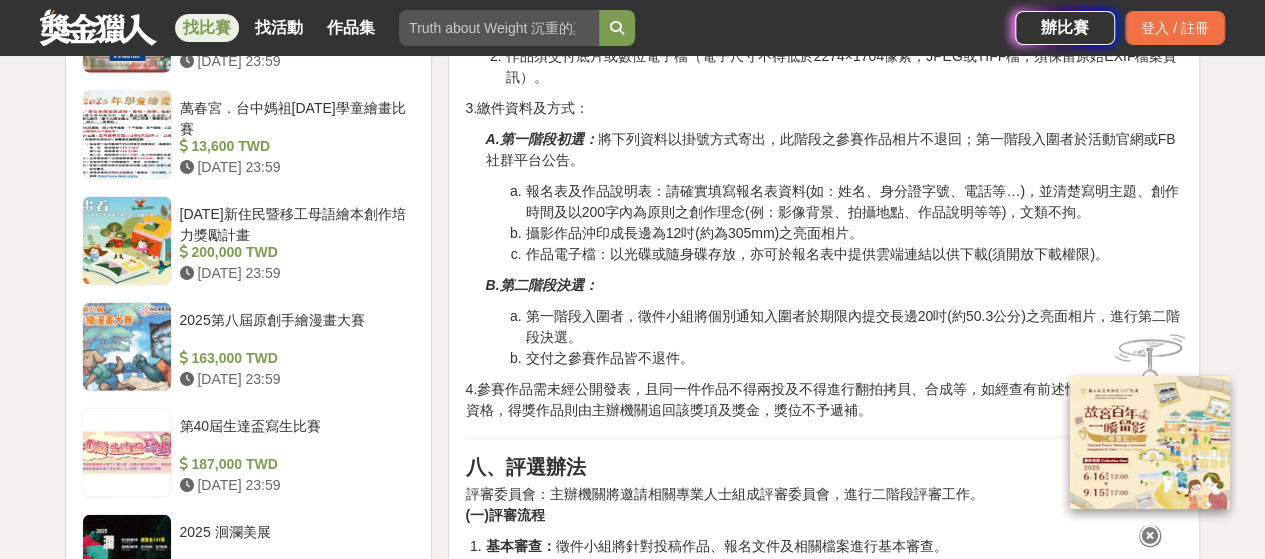 click on "第一階段入圍者，徵件小組將個別通知入圍者於期限內提交長邊20吋(約50.3公分)之亮面相片，進行第二階段決選。" at bounding box center (854, 327) 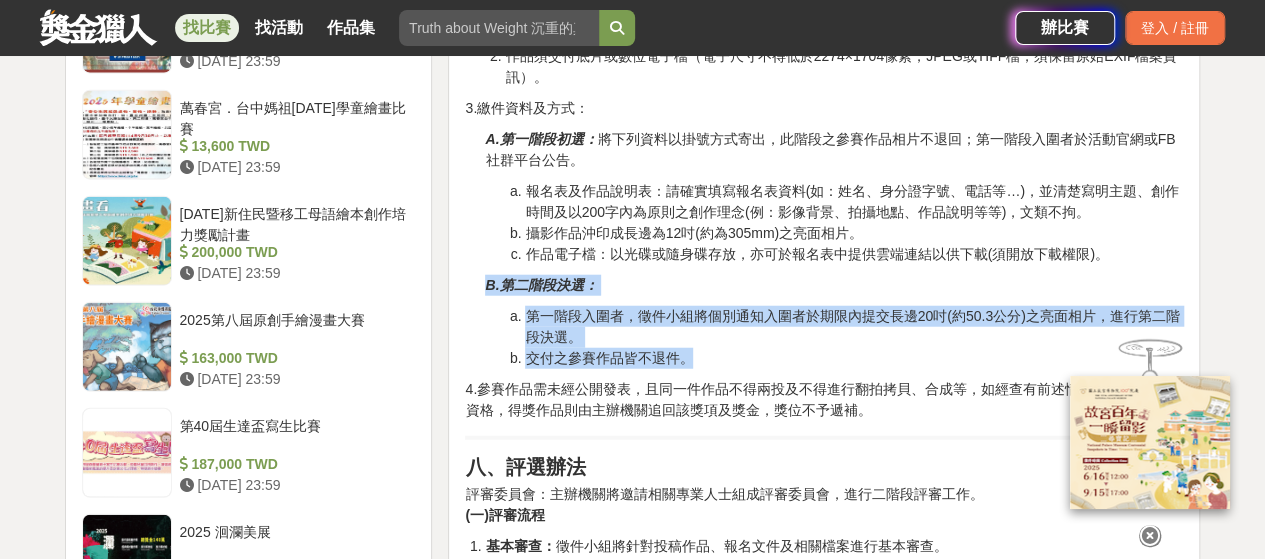 drag, startPoint x: 474, startPoint y: 263, endPoint x: 722, endPoint y: 331, distance: 257.15366 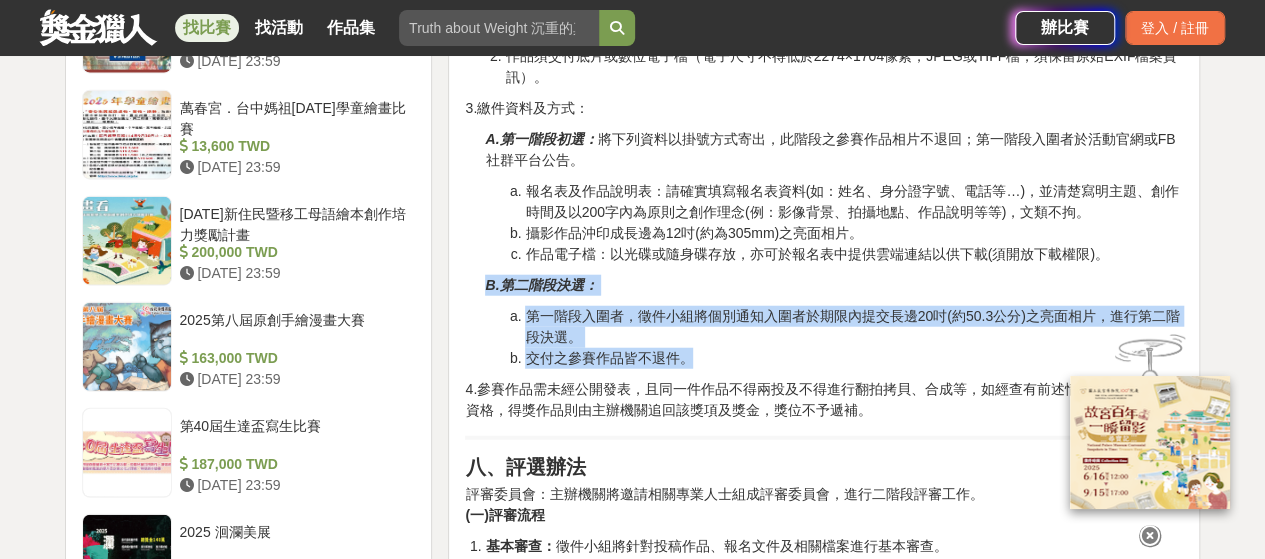 scroll, scrollTop: 2500, scrollLeft: 0, axis: vertical 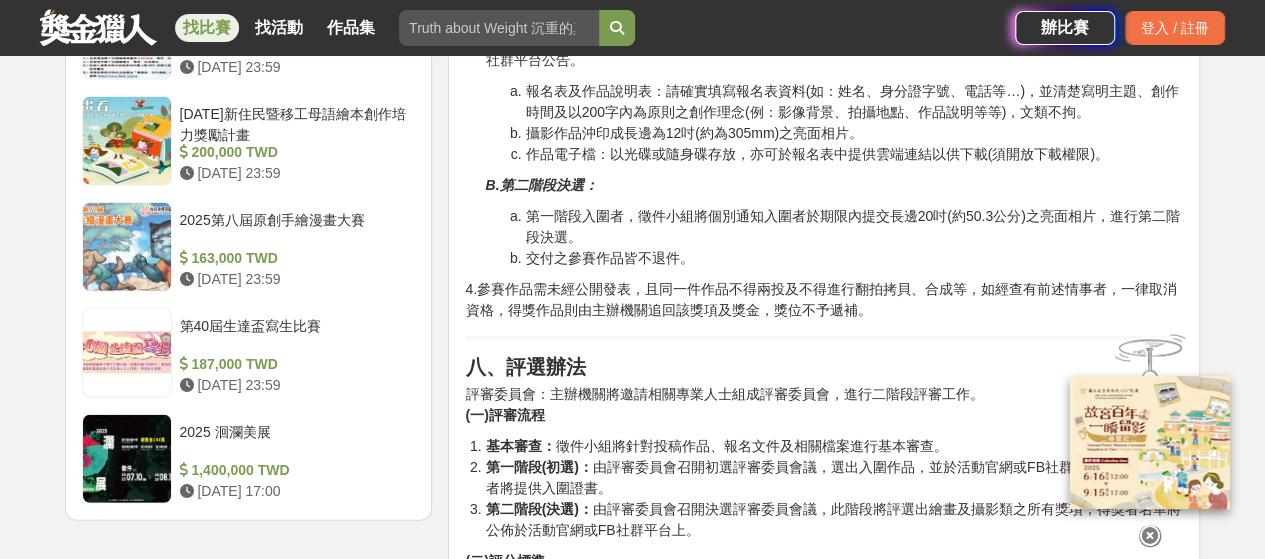 click on "一、活動宗旨 臺灣原住民族文化內斂深厚，藝術表現上有其獨特性，不論是祭典規範、生命禮俗、圖紋精神等，其中動人的文化內涵更值得細細探究。原住民族委員會自102年起舉辦「MAKAPAH美術獎」至今(114)邁入第10屆，已經成為臺灣藝術界重要盛事之一，每年吸引上千件攝影類作品及上百件繪畫類作品參賽，每年都能看到許多的參賽作品展現出對原住民族群生活、文化、傳統更具深度的認識及體驗。 「MAKAPAH」源自阿美族語，意指「美、帥、漂亮、讚嘆」，正如其名，這項美術獎旨在透過藝術創作，引領社會大眾走入原鄉，透過鏡頭與畫筆捕捉文化之美，紀錄生活之真。透過比賽，不僅提供創作者揮灑靈感的舞臺，更促使社會以不同視角欣賞原住民族的文化內涵，進而深化大眾對這片土地上獨特文化的認識與珍視。 二、創作主題 三、徵件期間 即日起至 不限國籍。" at bounding box center (824, 105) 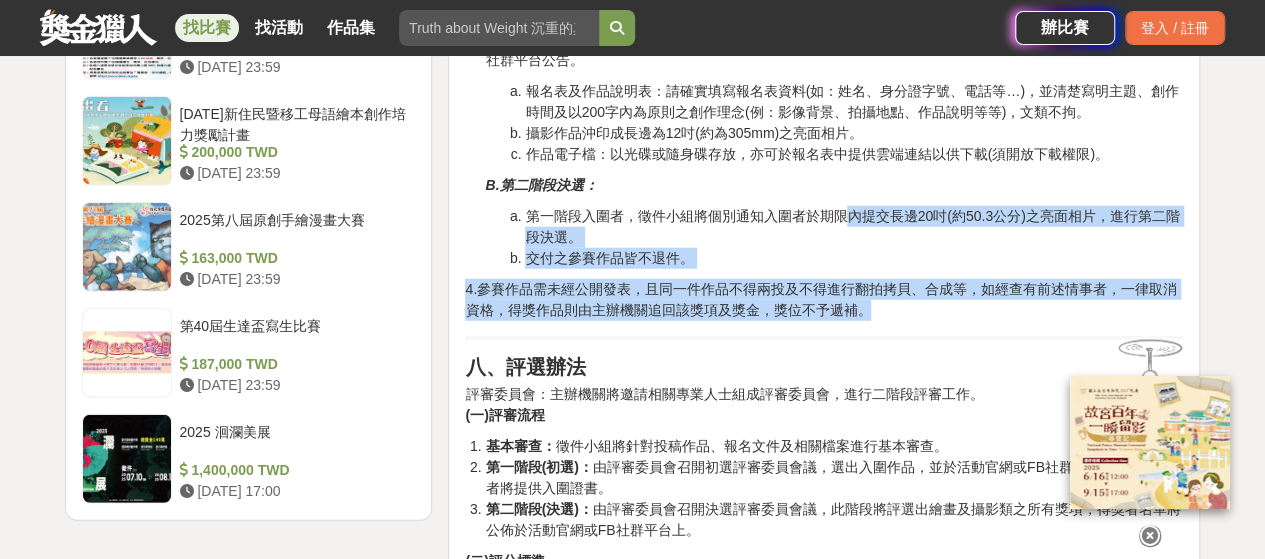 drag, startPoint x: 902, startPoint y: 279, endPoint x: 853, endPoint y: 195, distance: 97.24711 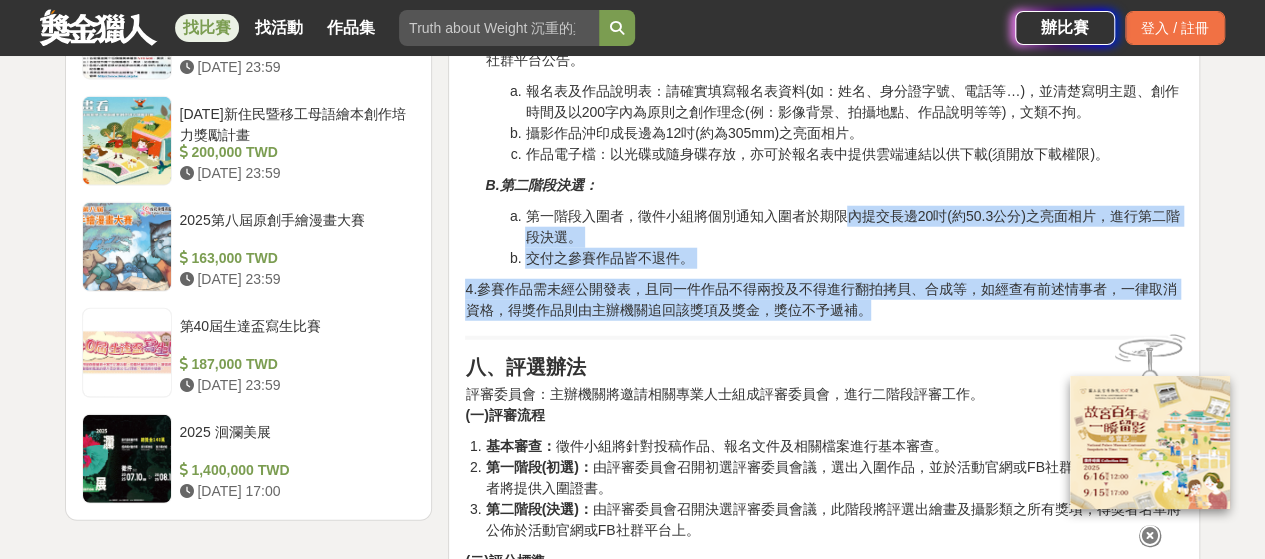 click on "一、活動宗旨 臺灣原住民族文化內斂深厚，藝術表現上有其獨特性，不論是祭典規範、生命禮俗、圖紋精神等，其中動人的文化內涵更值得細細探究。原住民族委員會自102年起舉辦「MAKAPAH美術獎」至今(114)邁入第10屆，已經成為臺灣藝術界重要盛事之一，每年吸引上千件攝影類作品及上百件繪畫類作品參賽，每年都能看到許多的參賽作品展現出對原住民族群生活、文化、傳統更具深度的認識及體驗。 「MAKAPAH」源自阿美族語，意指「美、帥、漂亮、讚嘆」，正如其名，這項美術獎旨在透過藝術創作，引領社會大眾走入原鄉，透過鏡頭與畫筆捕捉文化之美，紀錄生活之真。透過比賽，不僅提供創作者揮灑靈感的舞臺，更促使社會以不同視角欣賞原住民族的文化內涵，進而深化大眾對這片土地上獨特文化的認識與珍視。 二、創作主題 三、徵件期間 即日起至 不限國籍。" at bounding box center [824, 105] 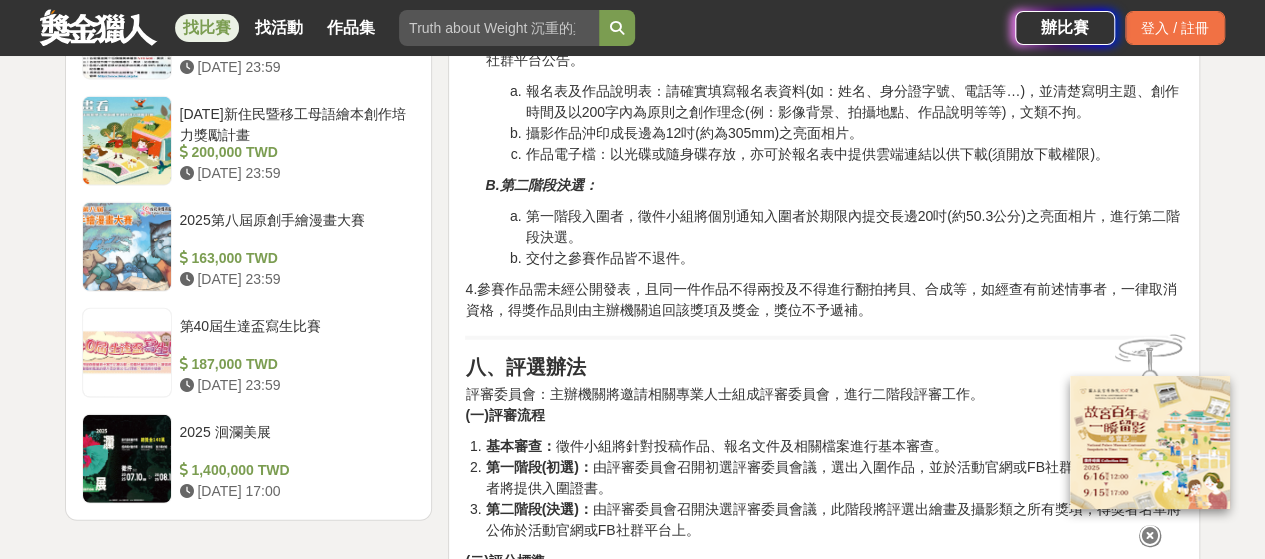 click on "B.第二階段決選：" at bounding box center (834, 185) 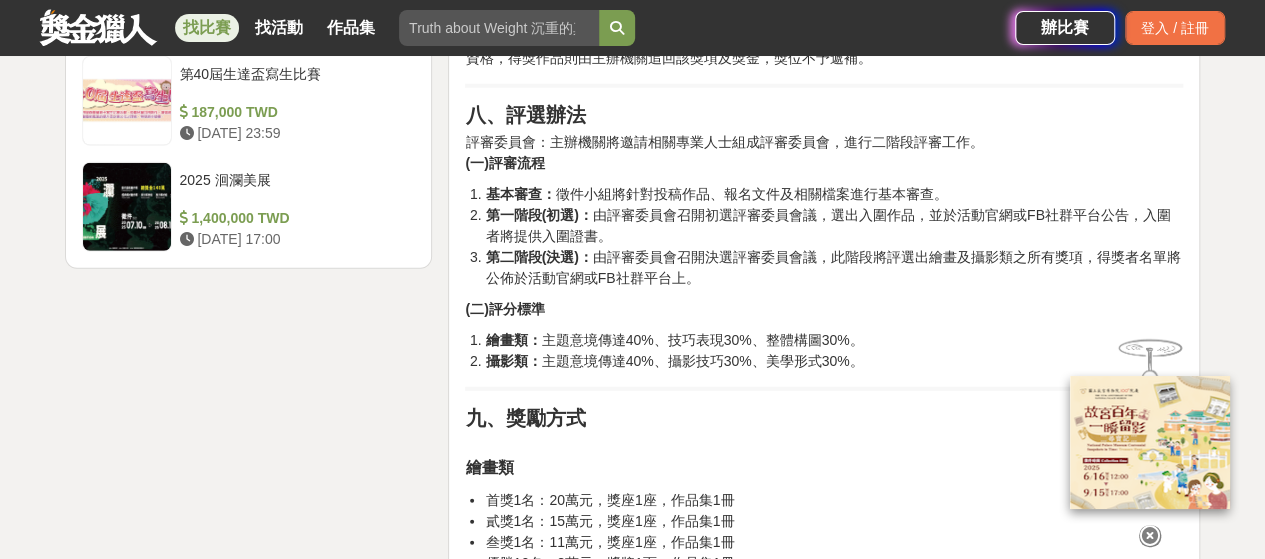 scroll, scrollTop: 2800, scrollLeft: 0, axis: vertical 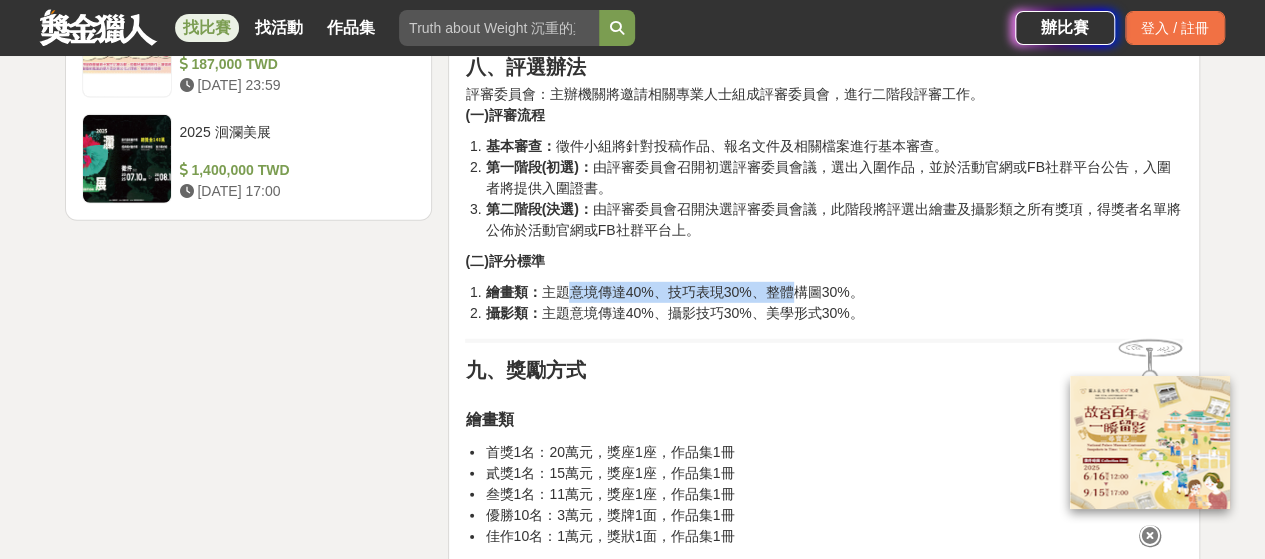 drag, startPoint x: 565, startPoint y: 271, endPoint x: 794, endPoint y: 272, distance: 229.00218 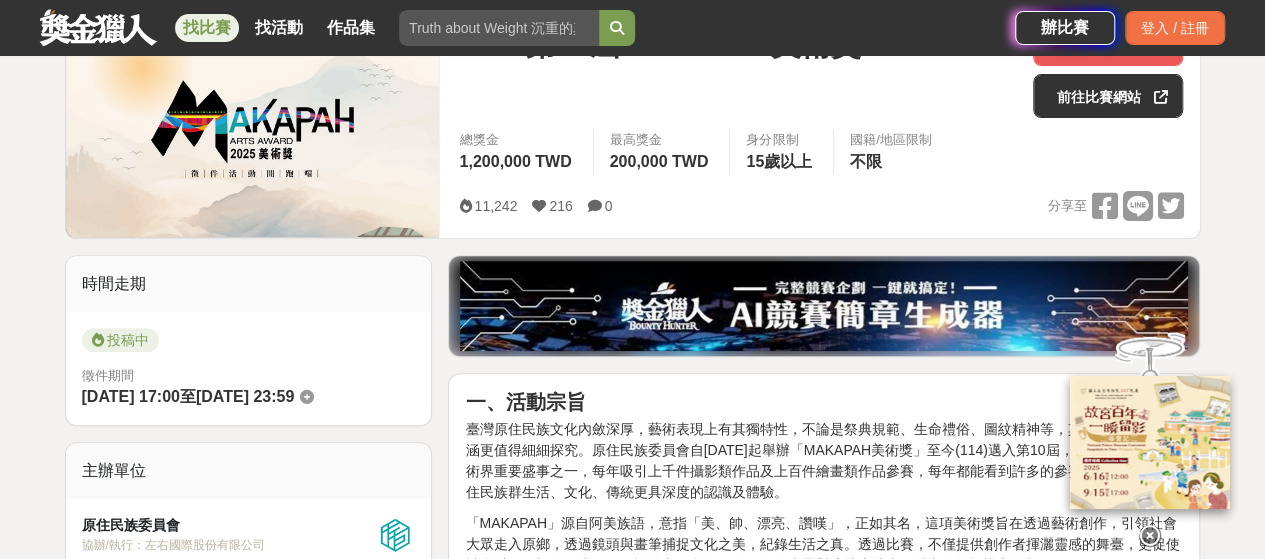 scroll, scrollTop: 0, scrollLeft: 0, axis: both 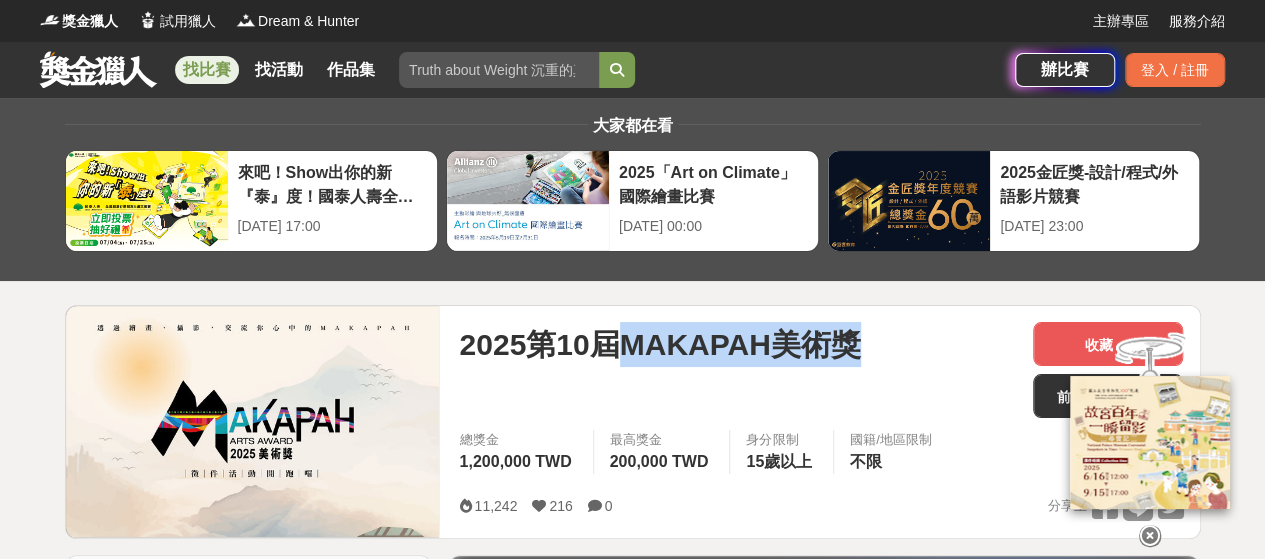 drag, startPoint x: 622, startPoint y: 347, endPoint x: 873, endPoint y: 333, distance: 251.39014 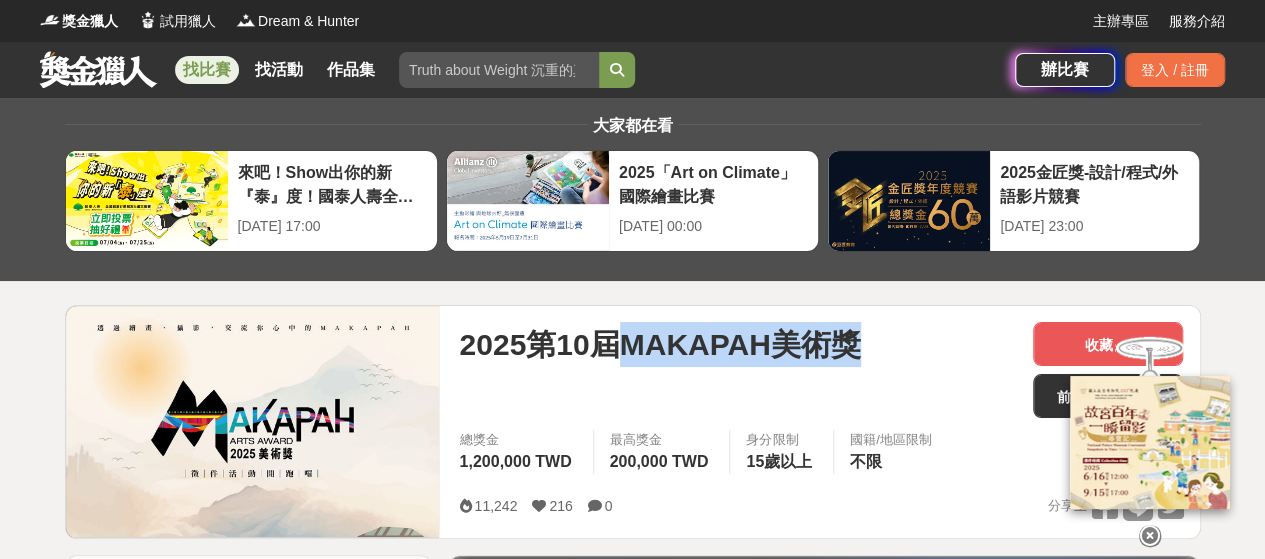 click on "2025第10屆MAKAPAH美術獎" at bounding box center (738, 344) 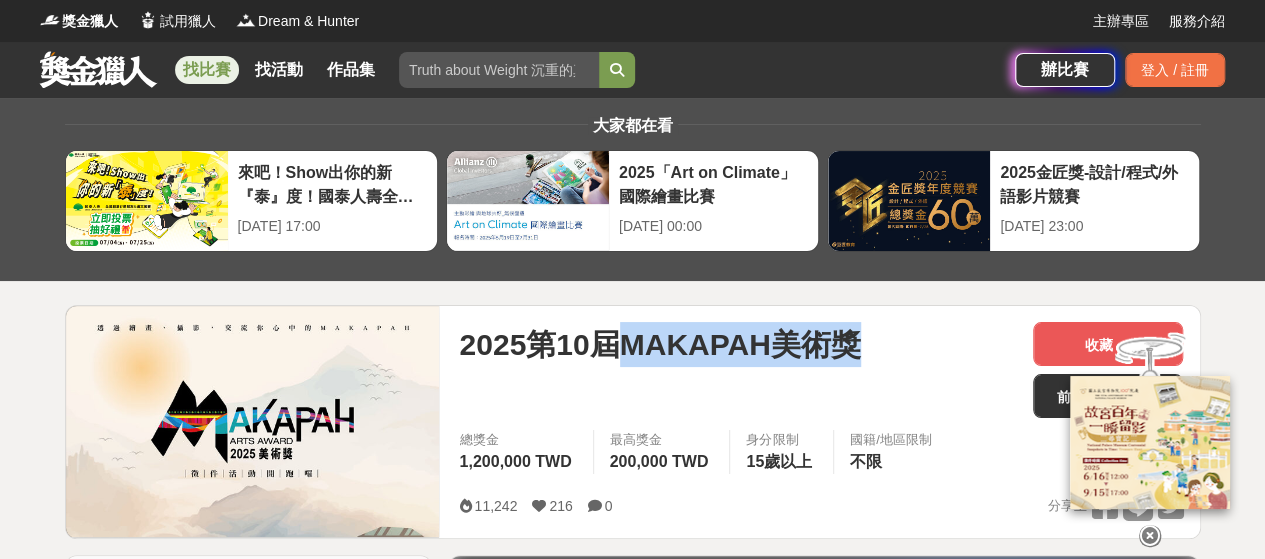 copy on "MAKAPAH美術獎" 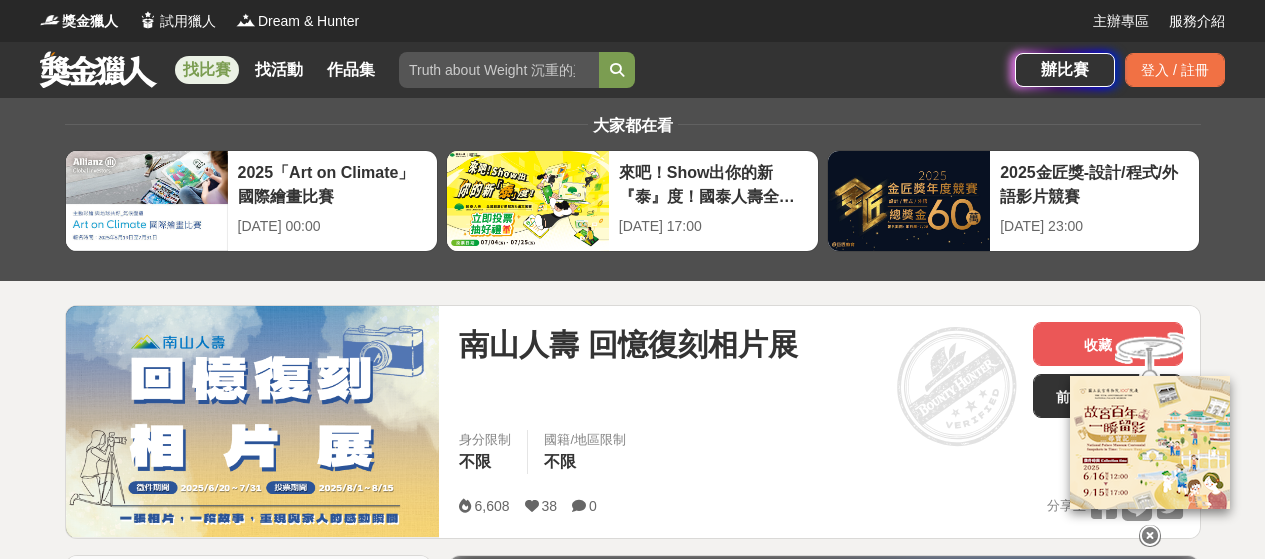 scroll, scrollTop: 0, scrollLeft: 0, axis: both 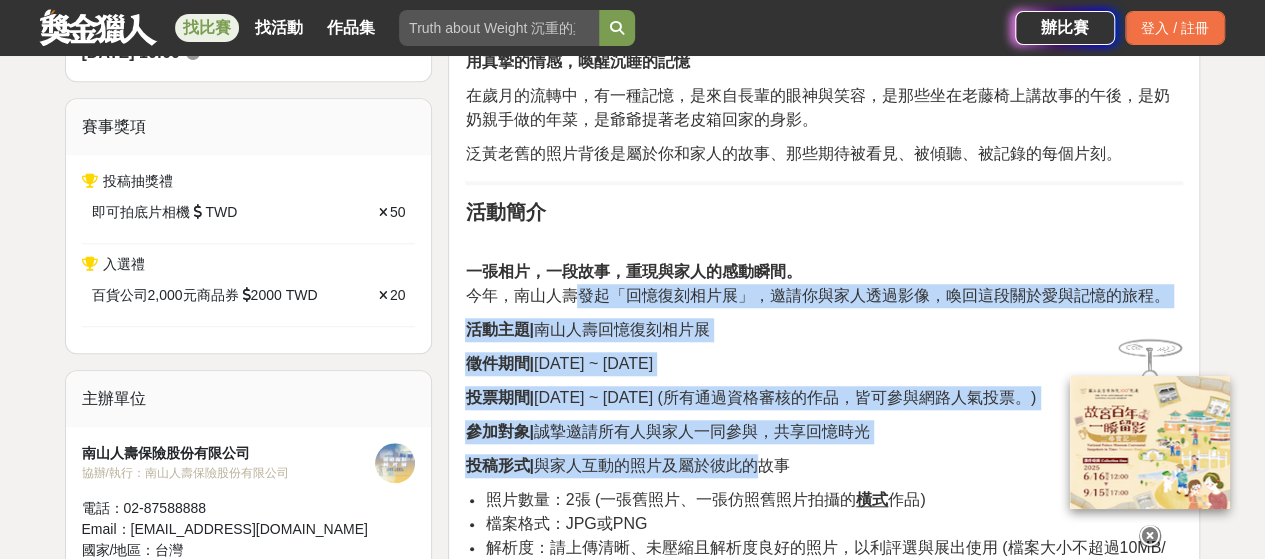 drag, startPoint x: 584, startPoint y: 305, endPoint x: 767, endPoint y: 447, distance: 231.63118 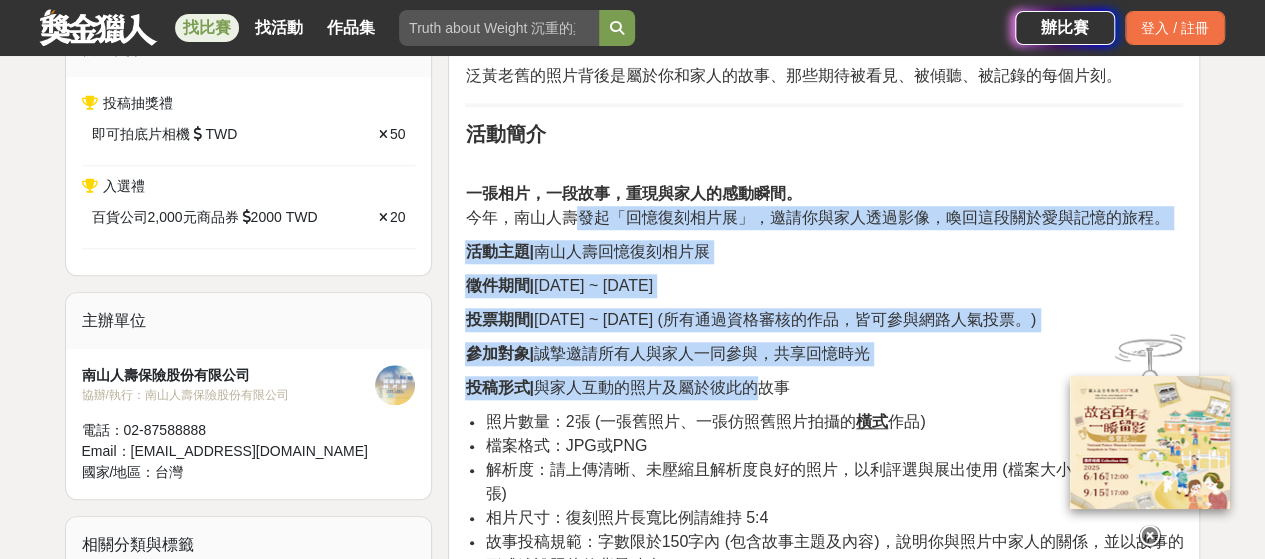 scroll, scrollTop: 900, scrollLeft: 0, axis: vertical 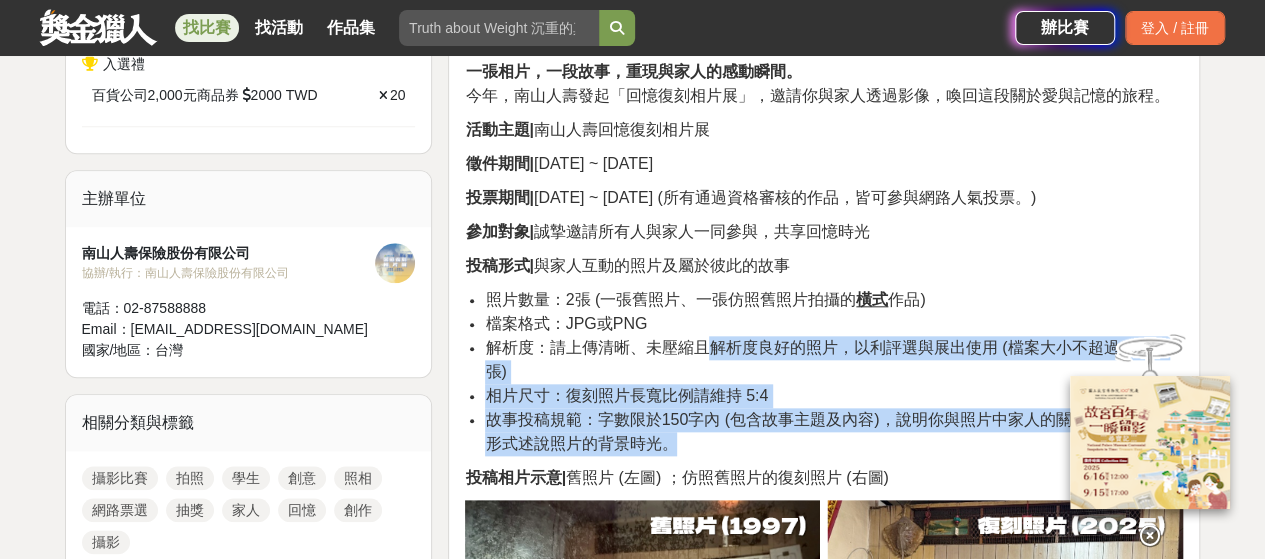 drag, startPoint x: 707, startPoint y: 341, endPoint x: 726, endPoint y: 437, distance: 97.862144 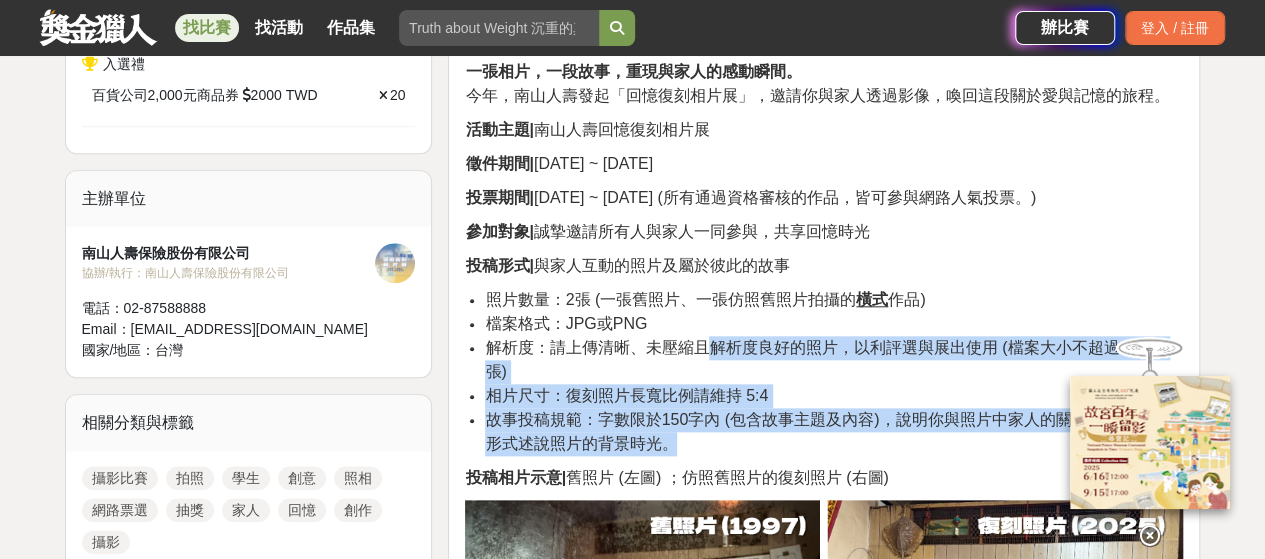 click on "照片數量：2張 (一張舊照片、一張仿照舊照片拍攝的 橫式 作品) 檔案格式：JPG或PNG 解析度：請上傳清晰、未壓縮且解析度良好的照片，以利評選與展出使用 (檔案大小不超過10MB/張) 相片尺寸：復刻照片長寬比例請維持 5:4  故事投稿規範：字數限於150字內 (包含故事主題及內容)，說明你與照片中家人的關係，並以故事的形式述說照片的背景時光。" at bounding box center [824, 372] 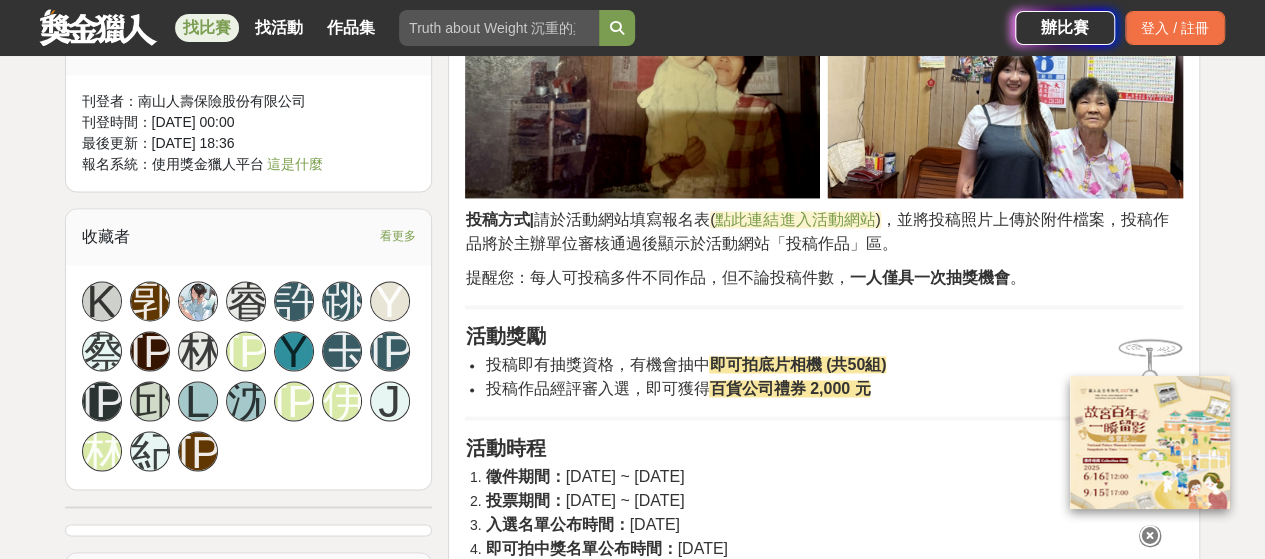 scroll, scrollTop: 1500, scrollLeft: 0, axis: vertical 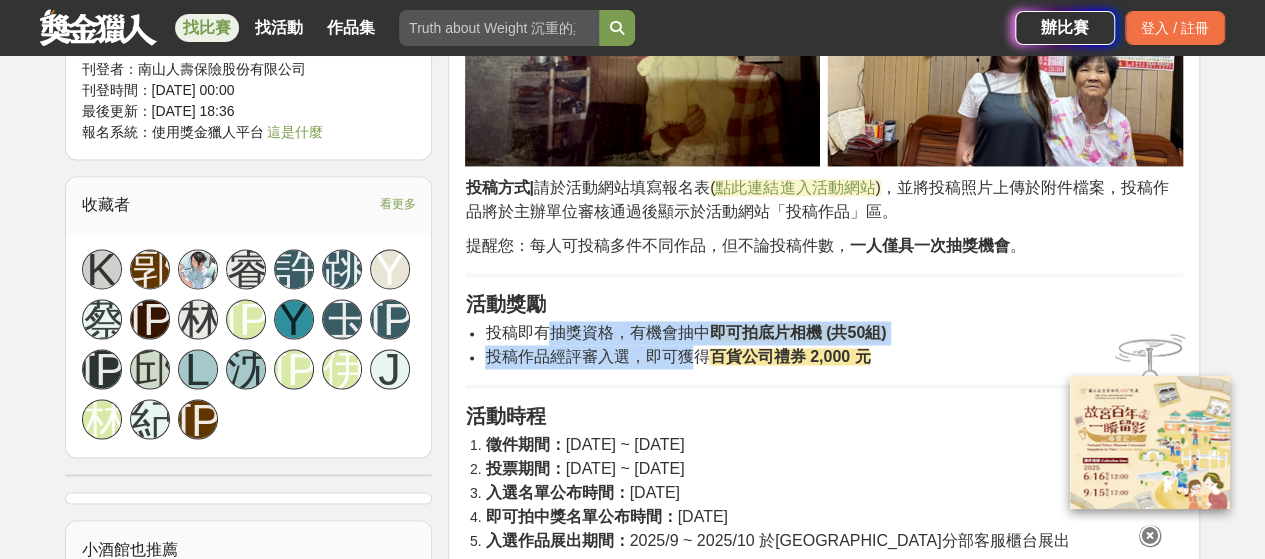 drag, startPoint x: 556, startPoint y: 330, endPoint x: 689, endPoint y: 357, distance: 135.71294 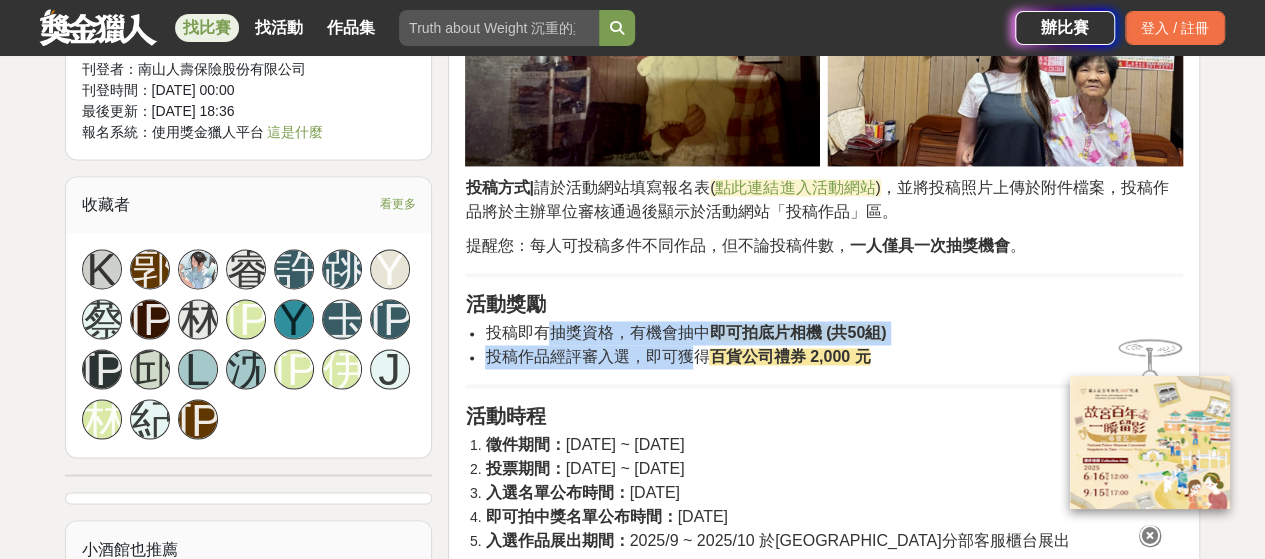 click on "投稿即有抽獎資格，有機會抽中 即可拍底片相機 (共50組) 投稿作品經評審入選，即可獲得 百貨公司禮券 2,000 元" at bounding box center [824, 345] 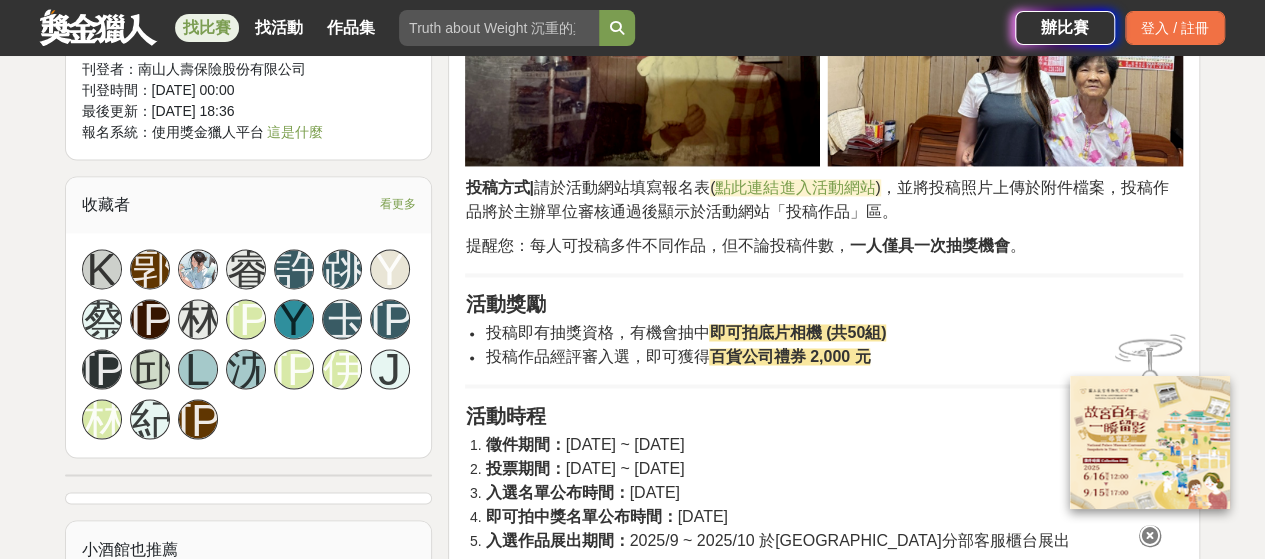 click on "活動時程" at bounding box center (824, 415) 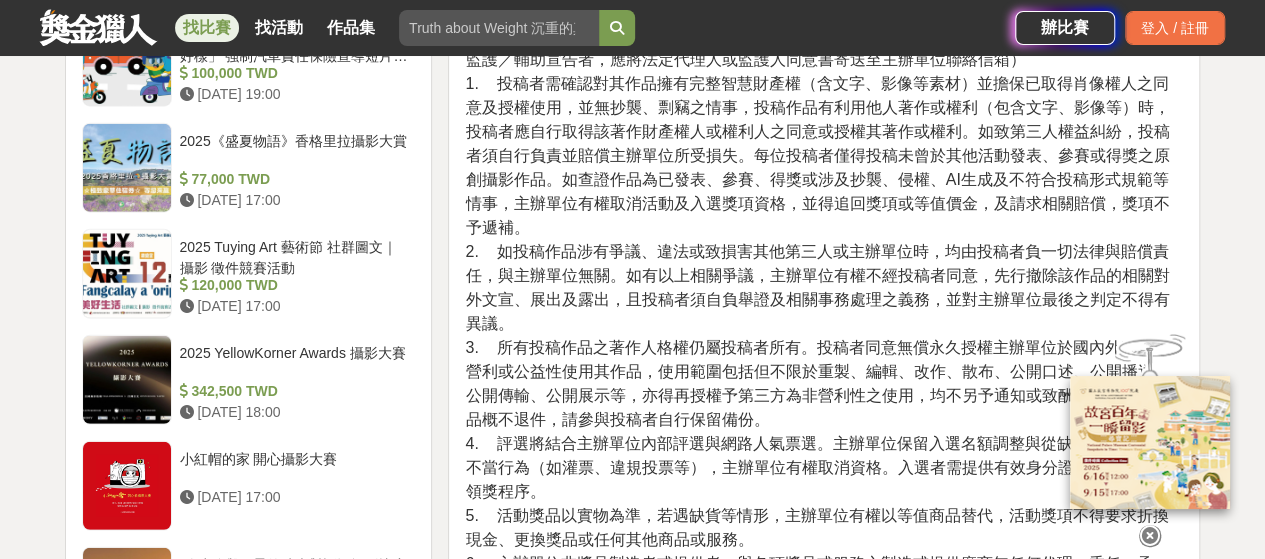 scroll, scrollTop: 2000, scrollLeft: 0, axis: vertical 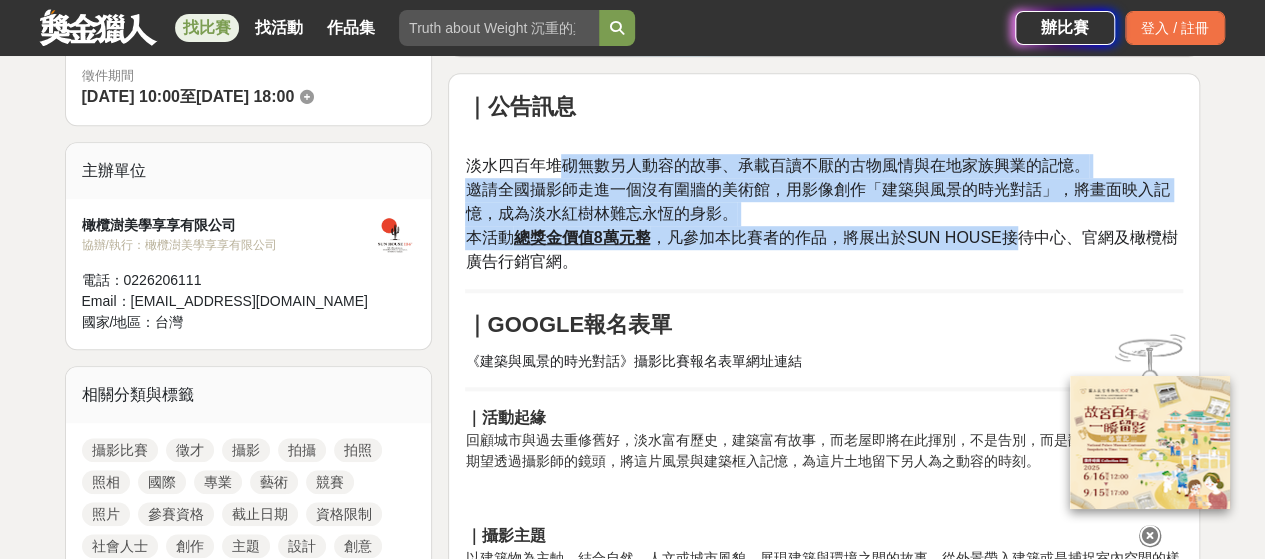 drag, startPoint x: 554, startPoint y: 159, endPoint x: 1020, endPoint y: 239, distance: 472.81708 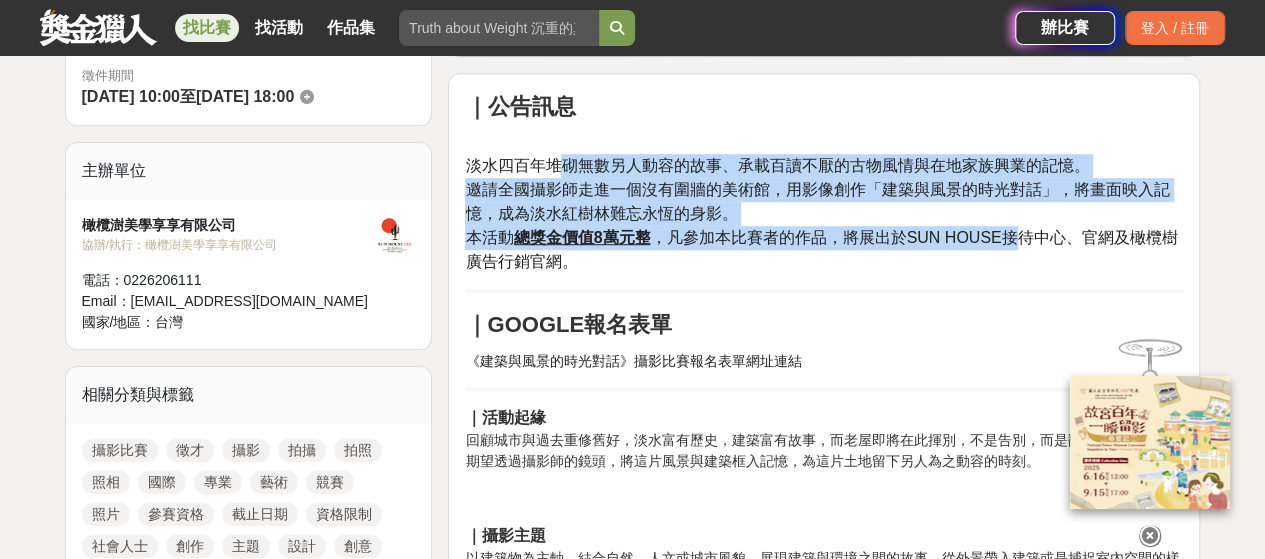 click on "邀請全國攝影師走進一個沒有圍牆的美術館，用影像創作「建築與風景的時光對話」，將畫面映入記憶，成為淡水紅樹林難忘永恆的身影。" at bounding box center (817, 201) 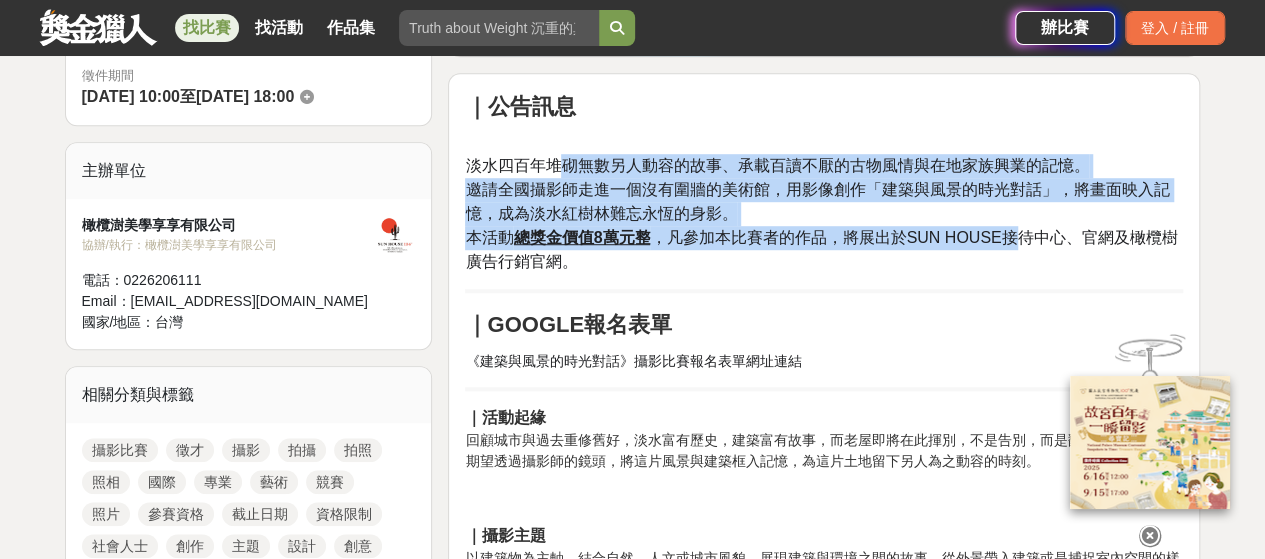 click on "淡水四百年堆砌無數另人動容的故事、承載百讀不厭的古物風情與在地家族興業的記憶。" at bounding box center (777, 165) 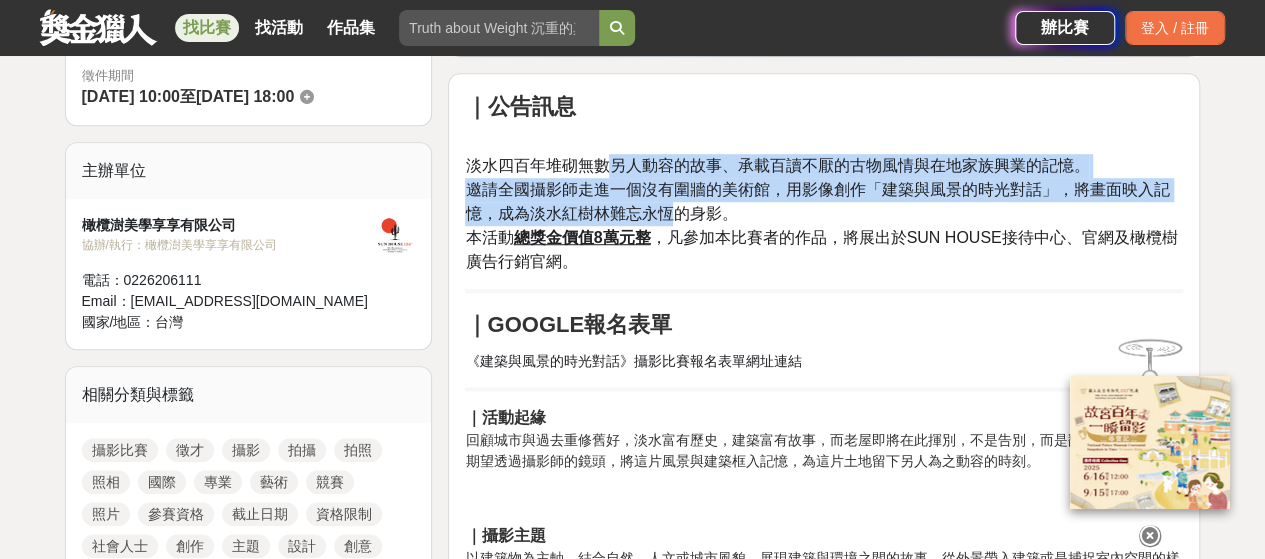 drag, startPoint x: 612, startPoint y: 167, endPoint x: 668, endPoint y: 213, distance: 72.47068 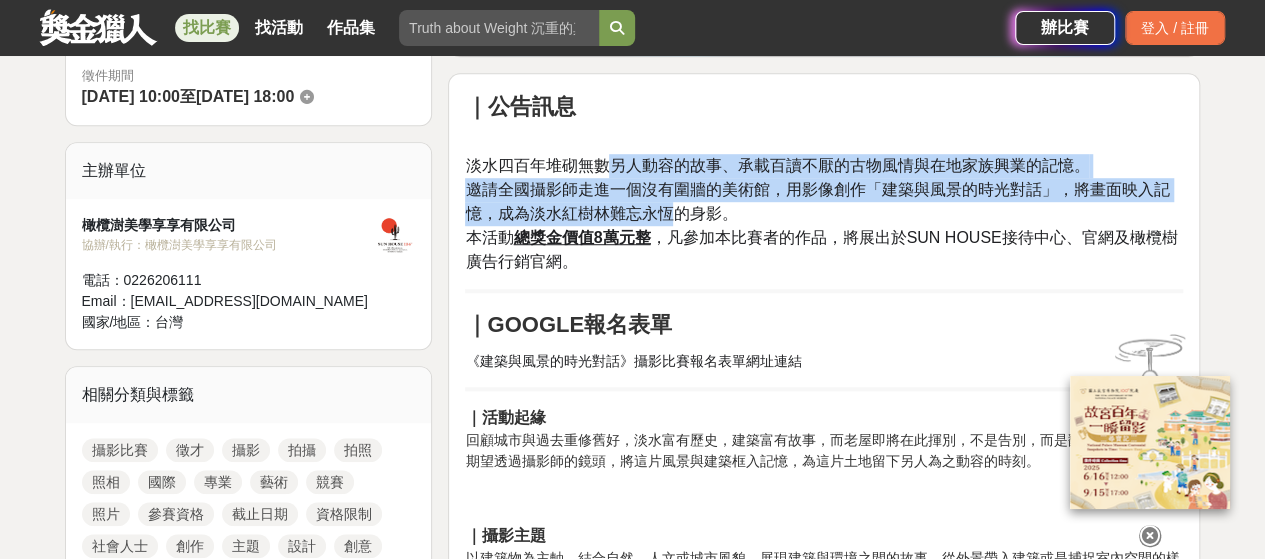 click on "淡水四百年堆砌無數另人動容的故事、承載百讀不厭的古物風情與在地家族興業的記憶。 邀請全國攝影師走進一個沒有圍牆的美術館，用影像創作「建築與風景的時光對話」，將畫面映入記憶，成為淡水紅樹林難忘永恆的身影。 本活動 總獎金價值8萬元整 ，凡參加本比賽者的作品，將展出於SUN HOUSE接待中心、官網及橄欖樹廣告行銷官網。" at bounding box center (824, 203) 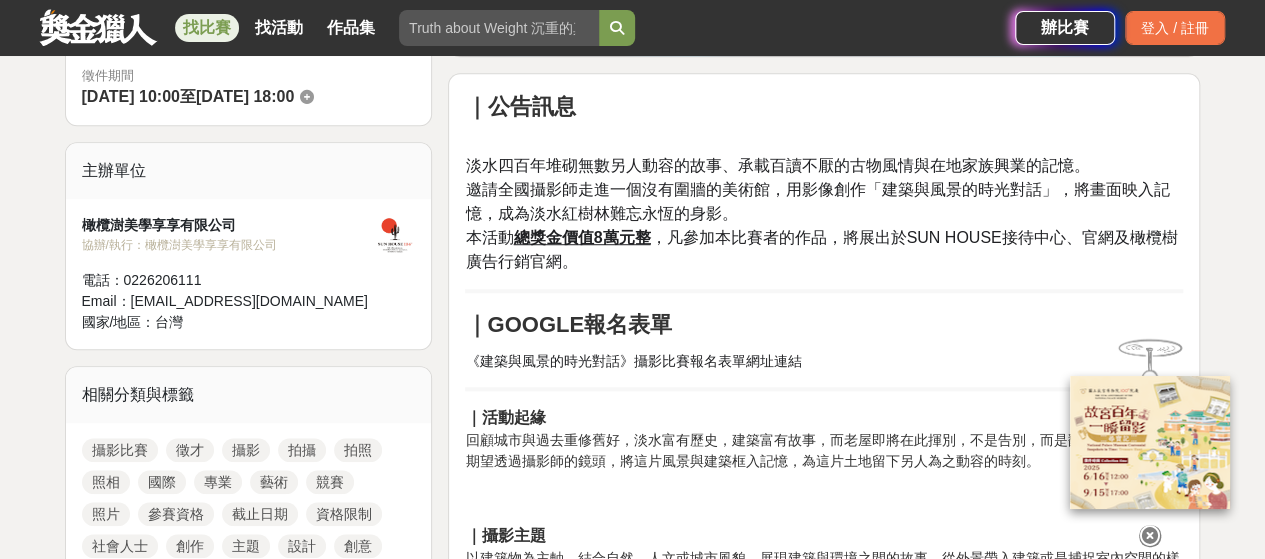 click on "｜公告訊息 淡水四百年堆砌無數另人動容的故事、承載百讀不厭的古物風情與在地家族興業的記憶。 邀請全國攝影師走進一個沒有圍牆的美術館，用影像創作「建築與風景的時光對話」，將畫面映入記憶，成為淡水紅樹林難忘永恆的身影。 本活動 總獎金價值8萬元整 ，凡參加本比賽者的作品，將展出於SUN HOUSE接待中心、官網及橄欖樹廣告行銷官網。 ｜GOOGLE報名表單 《建築與風景的時光對話》攝影比賽報名表單網址連結 ｜活動起緣 回顧城市與過去重修舊好，淡水富有歷史，建築富有故事，而老屋即將在此揮別，不是告別，而是翻閱下一個篇節，期望透過攝影師的鏡頭，將這片風景與建築框入記憶，為這片土地留下另人為之動容的時刻。   ｜攝影主題 ｜作品規格 1.限單眼相機或空拍機(品牌不限)。 2.畫素1,200萬以上。 3.短邊至少2500像素，長邊至少4000像素。 "， 。" at bounding box center [824, 1472] 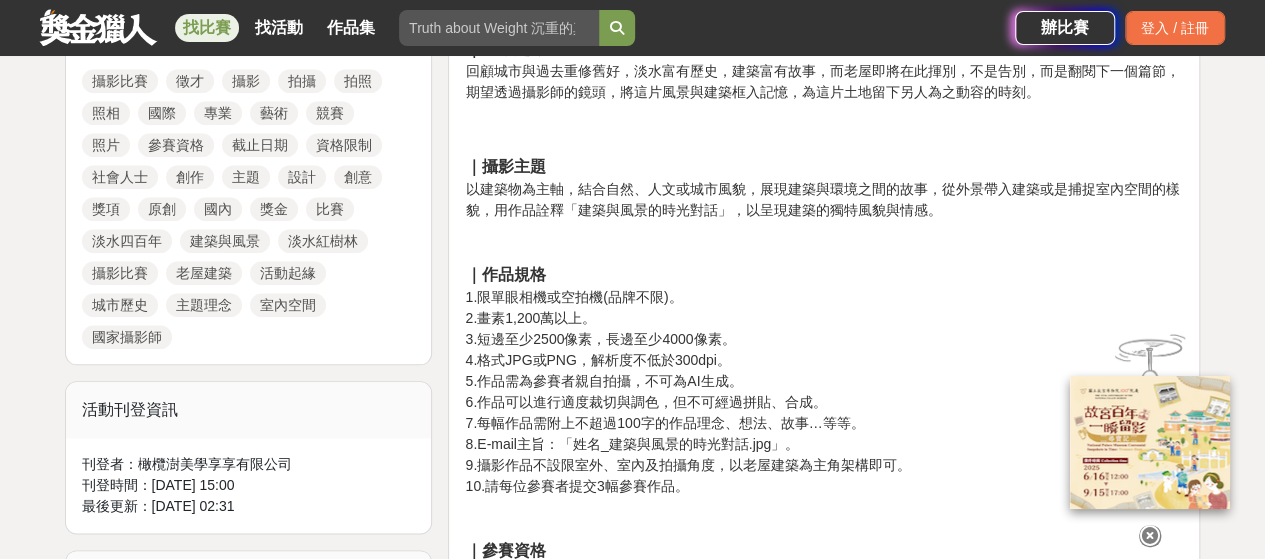 scroll, scrollTop: 1000, scrollLeft: 0, axis: vertical 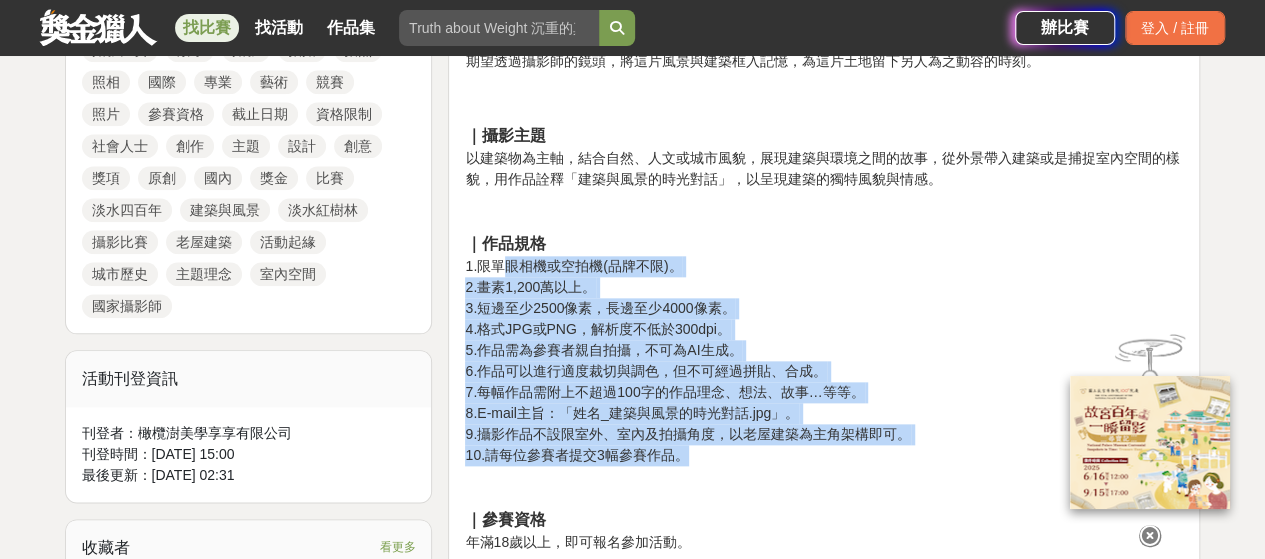 drag, startPoint x: 500, startPoint y: 267, endPoint x: 895, endPoint y: 463, distance: 440.95465 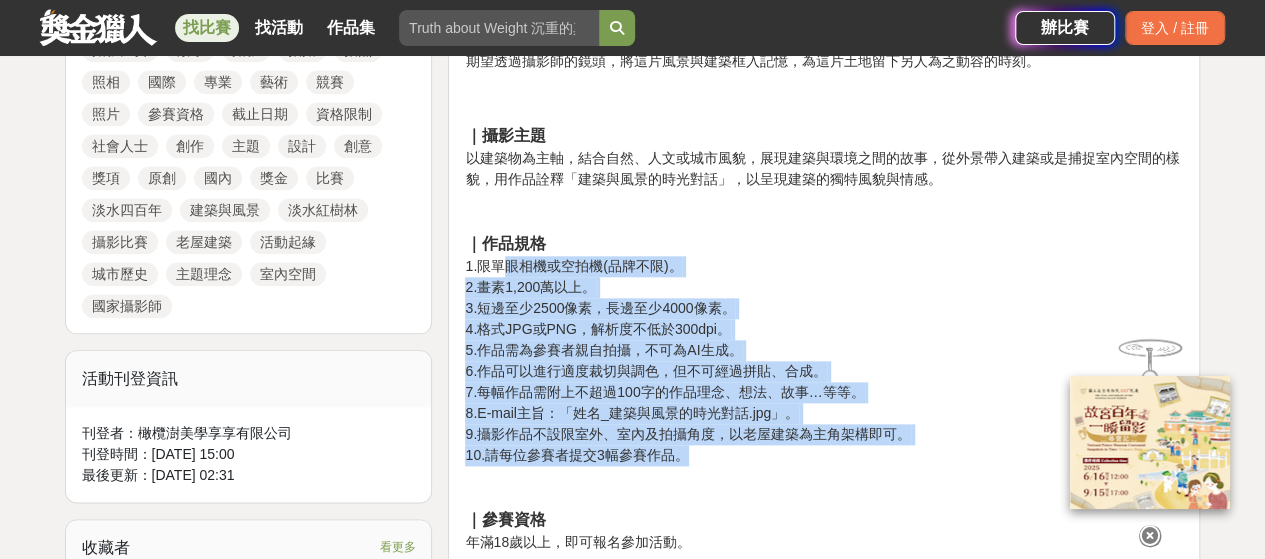 click on "｜攝影主題 以建築物為主軸，結合自然、人文或城市風貌，展現建築與環境之間的故事，從外景帶入建築或是捕捉室內空間的樣貌，用作品詮釋「建築與風景的時光對話」，以呈現建築的獨特風貌與情感。 ｜作品規格 1.限單眼相機或空拍機(品牌不限)。 2.畫素1,200萬以上。 3.短邊至少2500像素，長邊至少4000像素。 4.格式JPG或PNG，解析度不低於300dpi。 5.作品需為參賽者親自拍攝，不可為AI生成。 6.作品可以進行適度裁切與調色，但不可經過拼貼、合成。 7.每幅作品需附上不超過100字的作品理念、想法、故事…等等。 8.E-mail主旨：「姓名_建築與風景的時光對話.jpg」。 9.攝影作品不設限室外、室內及拍攝角度，以老屋建築為主角架構即可。 10.請每位參賽者提交3幅參賽作品。 ｜參賽資格 年滿18歲以上，即可報名參加活動。 ｜評選方式 攝影品質40% 主題理念30% 構圖技巧30%" at bounding box center [824, 724] 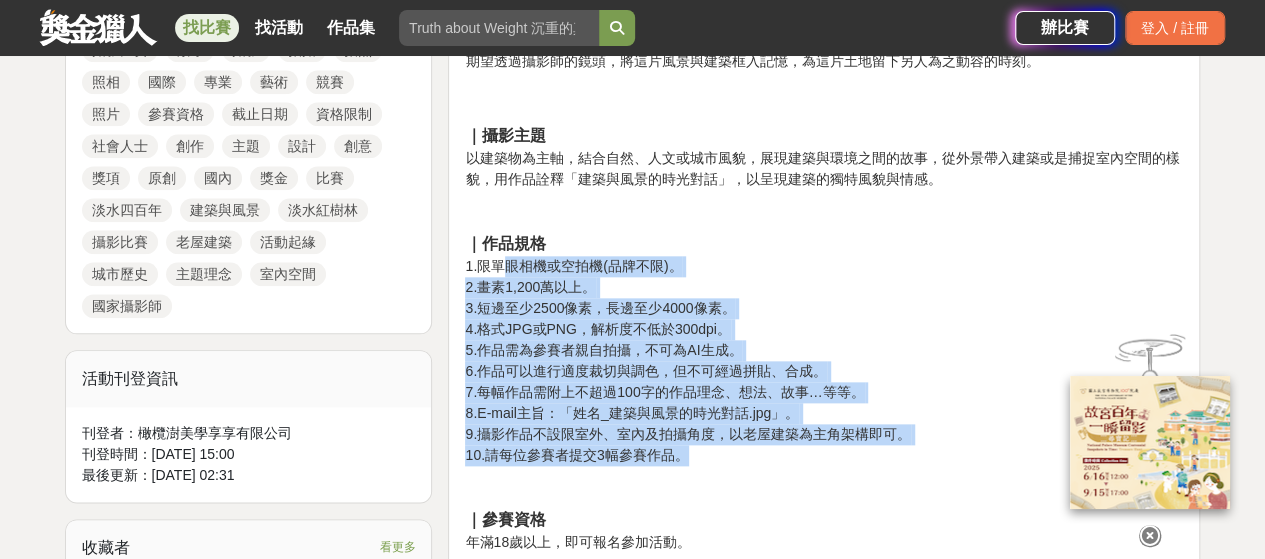 click on "｜攝影主題 以建築物為主軸，結合自然、人文或城市風貌，展現建築與環境之間的故事，從外景帶入建築或是捕捉室內空間的樣貌，用作品詮釋「建築與風景的時光對話」，以呈現建築的獨特風貌與情感。 ｜作品規格 1.限單眼相機或空拍機(品牌不限)。 2.畫素1,200萬以上。 3.短邊至少2500像素，長邊至少4000像素。 4.格式JPG或PNG，解析度不低於300dpi。 5.作品需為參賽者親自拍攝，不可為AI生成。 6.作品可以進行適度裁切與調色，但不可經過拼貼、合成。 7.每幅作品需附上不超過100字的作品理念、想法、故事…等等。 8.E-mail主旨：「姓名_建築與風景的時光對話.jpg」。 9.攝影作品不設限室外、室內及拍攝角度，以老屋建築為主角架構即可。 10.請每位參賽者提交3幅參賽作品。 ｜參賽資格 年滿18歲以上，即可報名參加活動。 ｜評選方式 攝影品質40% 主題理念30% 構圖技巧30%" at bounding box center (824, 724) 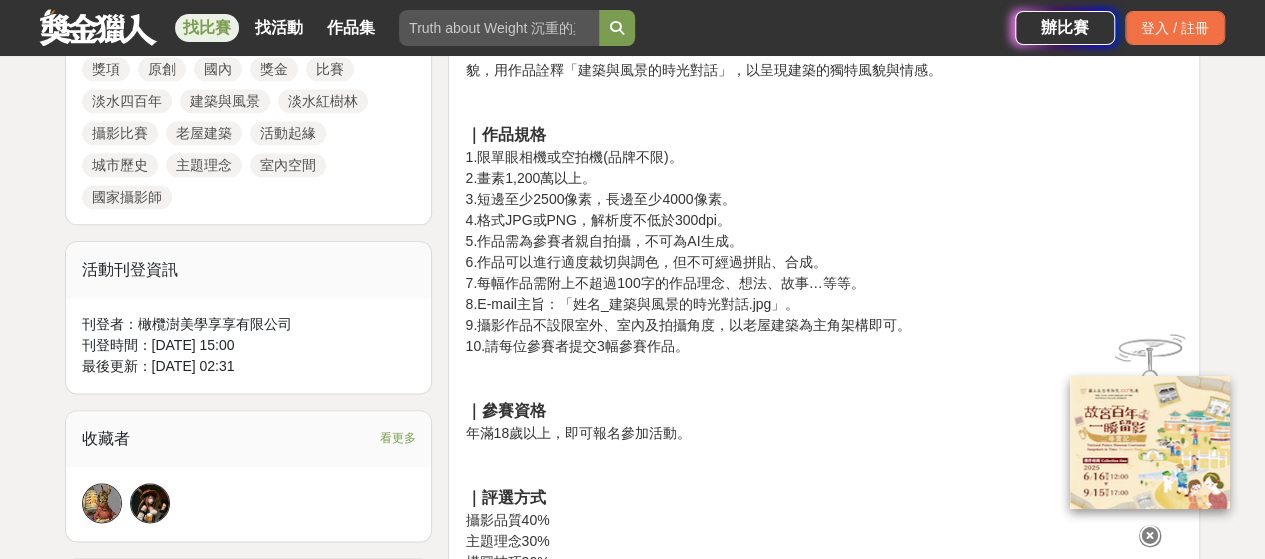 scroll, scrollTop: 1200, scrollLeft: 0, axis: vertical 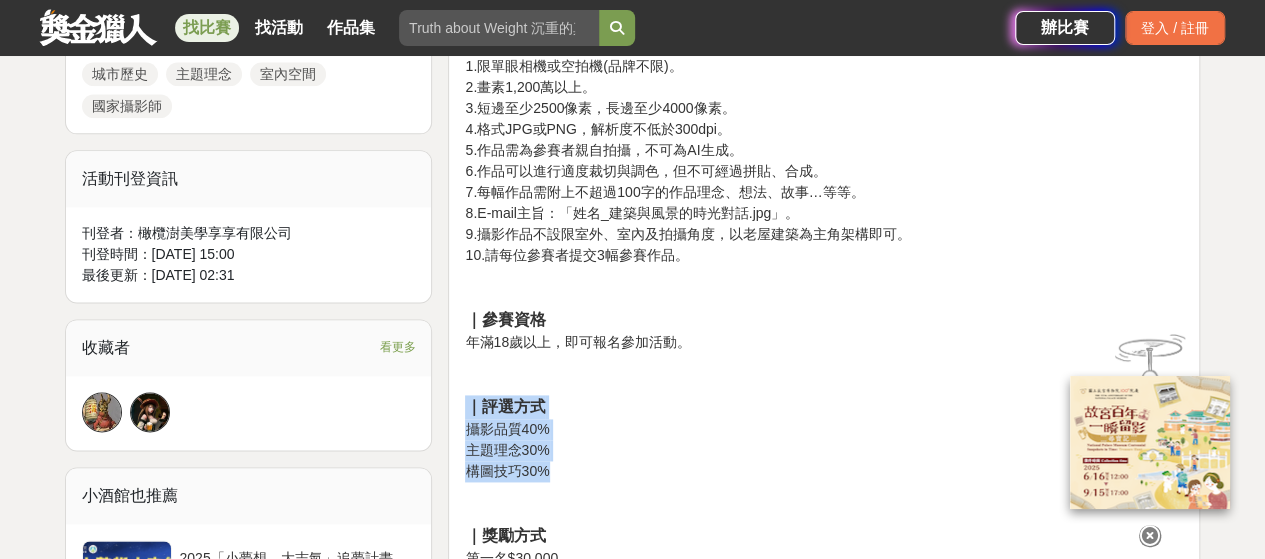 drag, startPoint x: 638, startPoint y: 475, endPoint x: 653, endPoint y: 409, distance: 67.68308 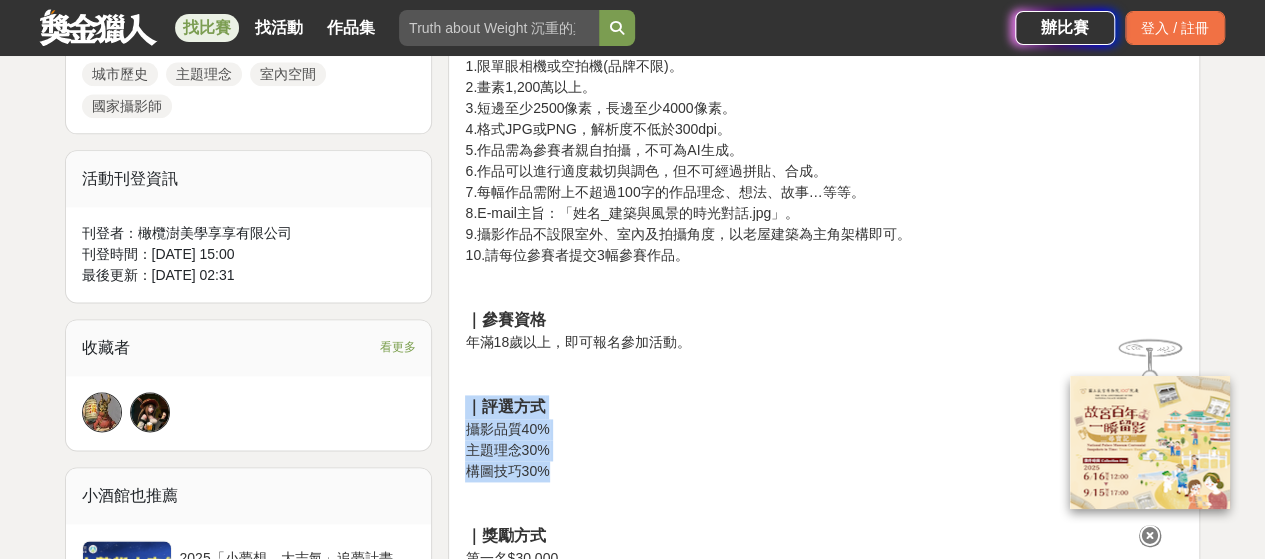 click on "｜攝影主題 以建築物為主軸，結合自然、人文或城市風貌，展現建築與環境之間的故事，從外景帶入建築或是捕捉室內空間的樣貌，用作品詮釋「建築與風景的時光對話」，以呈現建築的獨特風貌與情感。 ｜作品規格 1.限單眼相機或空拍機(品牌不限)。 2.畫素1,200萬以上。 3.短邊至少2500像素，長邊至少4000像素。 4.格式JPG或PNG，解析度不低於300dpi。 5.作品需為參賽者親自拍攝，不可為AI生成。 6.作品可以進行適度裁切與調色，但不可經過拼貼、合成。 7.每幅作品需附上不超過100字的作品理念、想法、故事…等等。 8.E-mail主旨：「姓名_建築與風景的時光對話.jpg」。 9.攝影作品不設限室外、室內及拍攝角度，以老屋建築為主角架構即可。 10.請每位參賽者提交3幅參賽作品。 ｜參賽資格 年滿18歲以上，即可報名參加活動。 ｜評選方式 攝影品質40% 主題理念30% 構圖技巧30%" at bounding box center (824, 524) 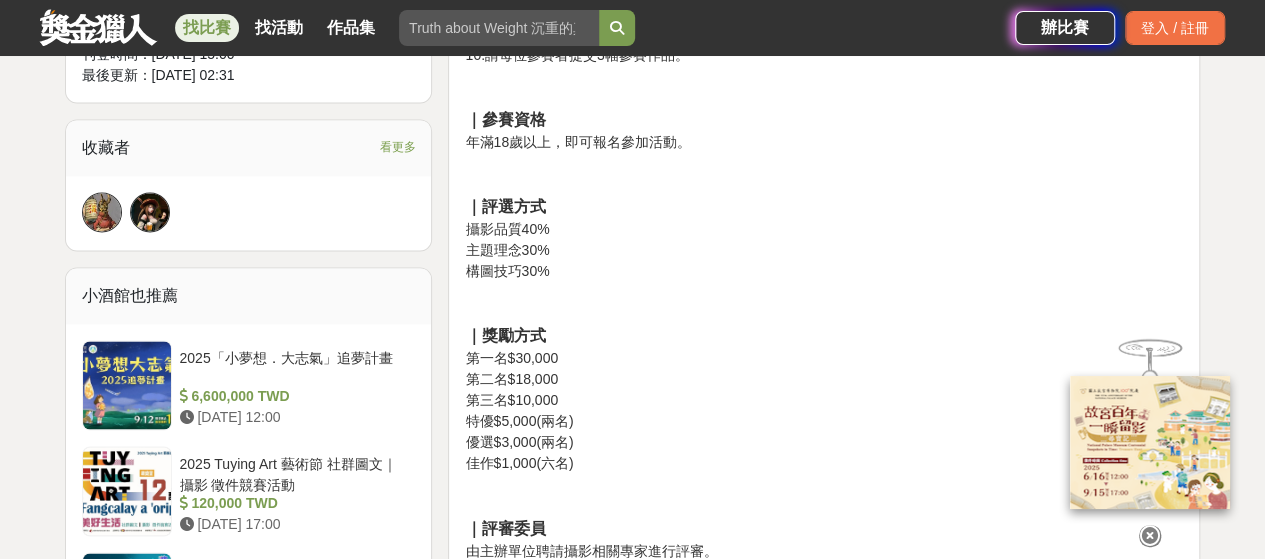 click on "｜攝影主題 以建築物為主軸，結合自然、人文或城市風貌，展現建築與環境之間的故事，從外景帶入建築或是捕捉室內空間的樣貌，用作品詮釋「建築與風景的時光對話」，以呈現建築的獨特風貌與情感。 ｜作品規格 1.限單眼相機或空拍機(品牌不限)。 2.畫素1,200萬以上。 3.短邊至少2500像素，長邊至少4000像素。 4.格式JPG或PNG，解析度不低於300dpi。 5.作品需為參賽者親自拍攝，不可為AI生成。 6.作品可以進行適度裁切與調色，但不可經過拼貼、合成。 7.每幅作品需附上不超過100字的作品理念、想法、故事…等等。 8.E-mail主旨：「姓名_建築與風景的時光對話.jpg」。 9.攝影作品不設限室外、室內及拍攝角度，以老屋建築為主角架構即可。 10.請每位參賽者提交3幅參賽作品。 ｜參賽資格 年滿18歲以上，即可報名參加活動。 ｜評選方式 攝影品質40% 主題理念30% 構圖技巧30%" at bounding box center [824, 324] 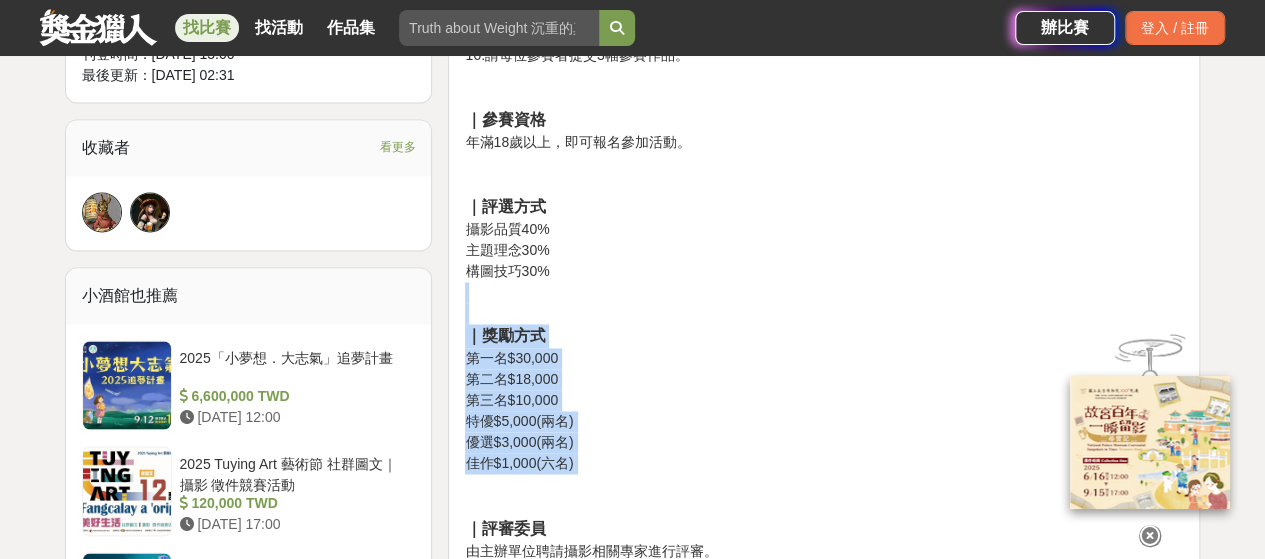 drag, startPoint x: 698, startPoint y: 309, endPoint x: 708, endPoint y: 490, distance: 181.27603 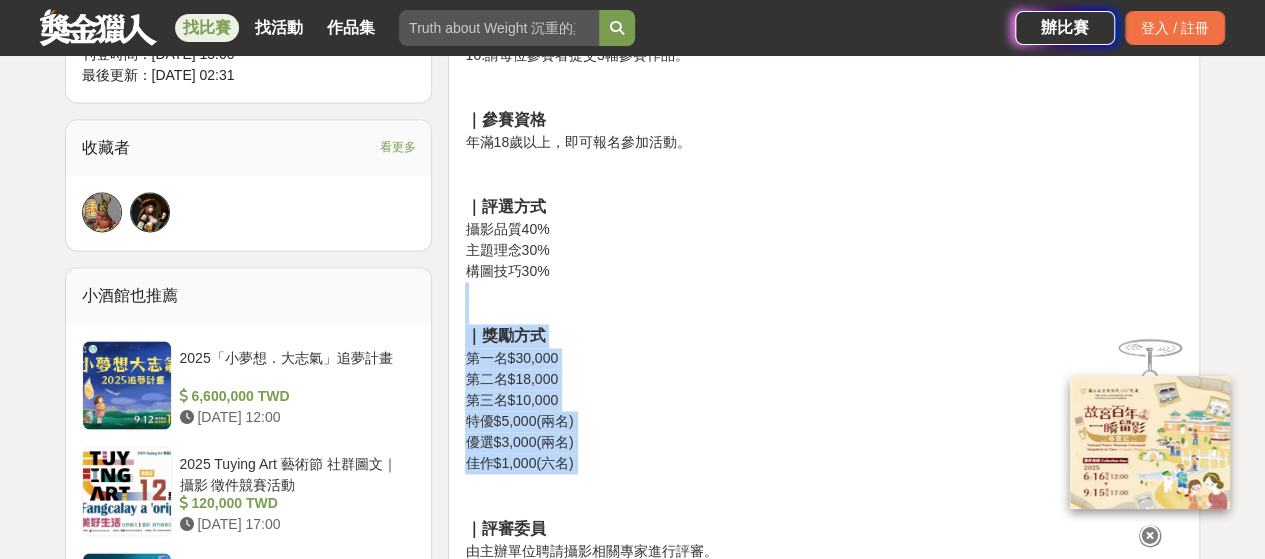 click on "｜攝影主題 以建築物為主軸，結合自然、人文或城市風貌，展現建築與環境之間的故事，從外景帶入建築或是捕捉室內空間的樣貌，用作品詮釋「建築與風景的時光對話」，以呈現建築的獨特風貌與情感。 ｜作品規格 1.限單眼相機或空拍機(品牌不限)。 2.畫素1,200萬以上。 3.短邊至少2500像素，長邊至少4000像素。 4.格式JPG或PNG，解析度不低於300dpi。 5.作品需為參賽者親自拍攝，不可為AI生成。 6.作品可以進行適度裁切與調色，但不可經過拼貼、合成。 7.每幅作品需附上不超過100字的作品理念、想法、故事…等等。 8.E-mail主旨：「姓名_建築與風景的時光對話.jpg」。 9.攝影作品不設限室外、室內及拍攝角度，以老屋建築為主角架構即可。 10.請每位參賽者提交3幅參賽作品。 ｜參賽資格 年滿18歲以上，即可報名參加活動。 ｜評選方式 攝影品質40% 主題理念30% 構圖技巧30%" at bounding box center (824, 324) 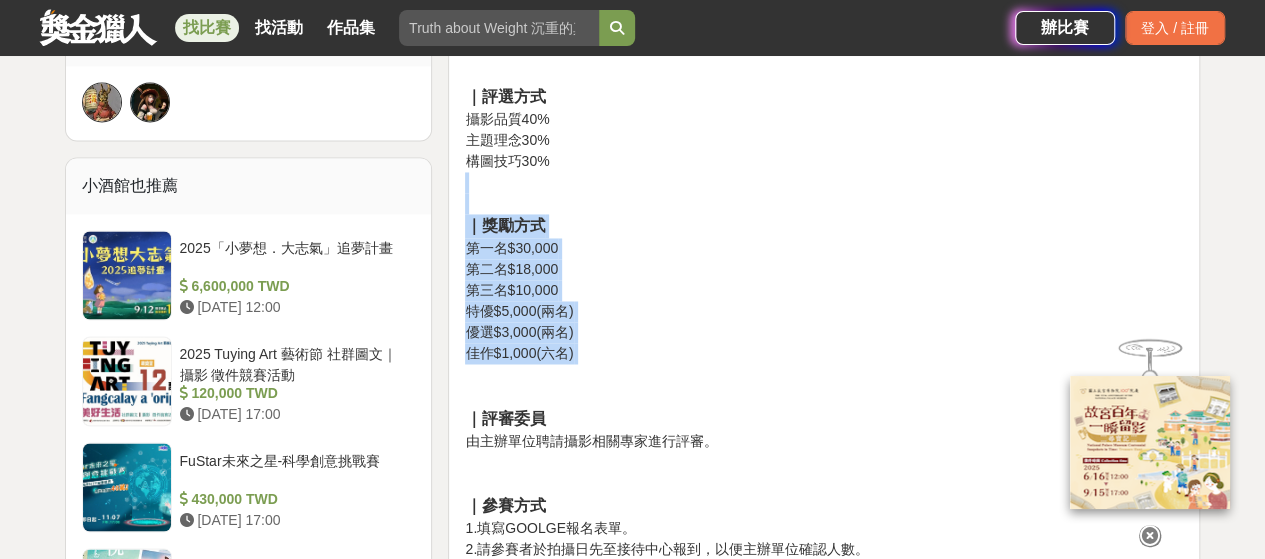scroll, scrollTop: 1700, scrollLeft: 0, axis: vertical 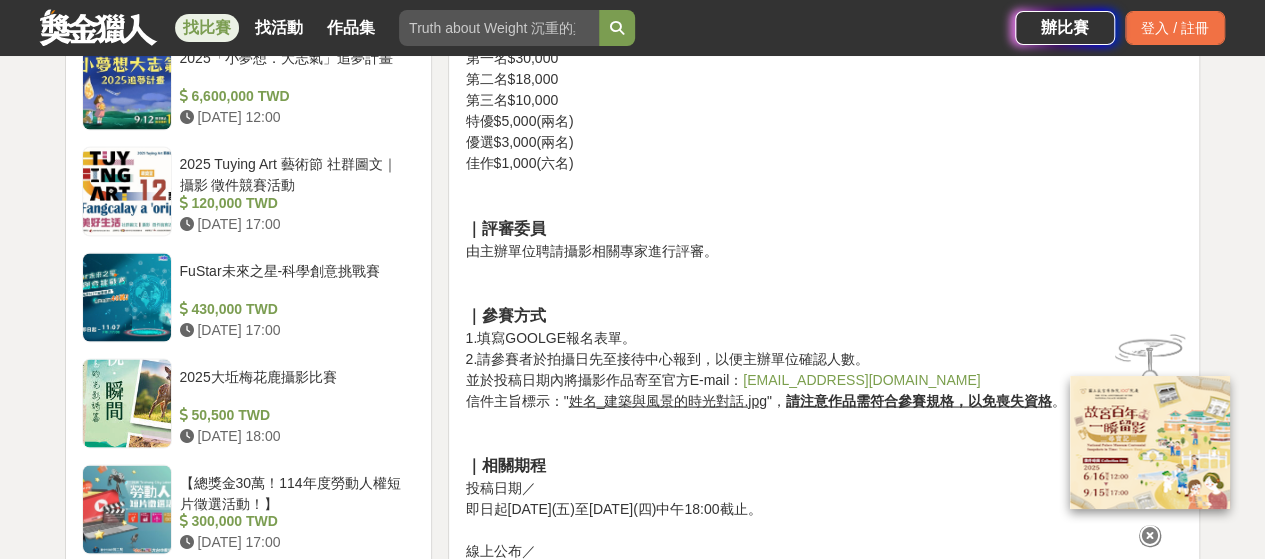 click on "｜攝影主題 以建築物為主軸，結合自然、人文或城市風貌，展現建築與環境之間的故事，從外景帶入建築或是捕捉室內空間的樣貌，用作品詮釋「建築與風景的時光對話」，以呈現建築的獨特風貌與情感。 ｜作品規格 1.限單眼相機或空拍機(品牌不限)。 2.畫素1,200萬以上。 3.短邊至少2500像素，長邊至少4000像素。 4.格式JPG或PNG，解析度不低於300dpi。 5.作品需為參賽者親自拍攝，不可為AI生成。 6.作品可以進行適度裁切與調色，但不可經過拼貼、合成。 7.每幅作品需附上不超過100字的作品理念、想法、故事…等等。 8.E-mail主旨：「姓名_建築與風景的時光對話.jpg」。 9.攝影作品不設限室外、室內及拍攝角度，以老屋建築為主角架構即可。 10.請每位參賽者提交3幅參賽作品。 ｜參賽資格 年滿18歲以上，即可報名參加活動。 ｜評選方式 攝影品質40% 主題理念30% 構圖技巧30%" at bounding box center [824, 24] 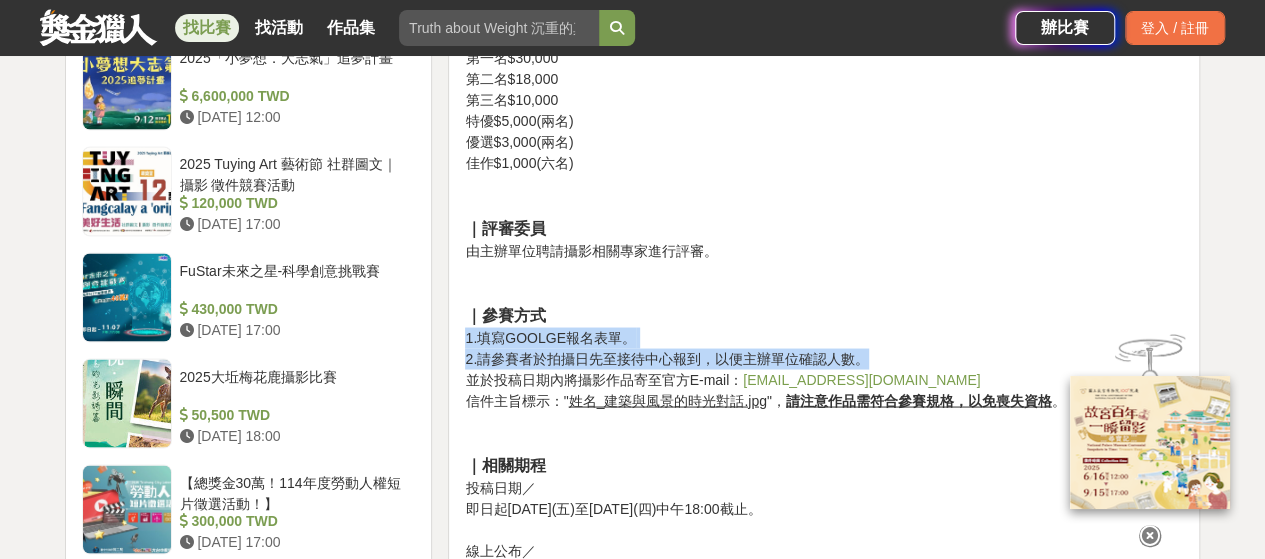 drag, startPoint x: 820, startPoint y: 344, endPoint x: 869, endPoint y: 363, distance: 52.554733 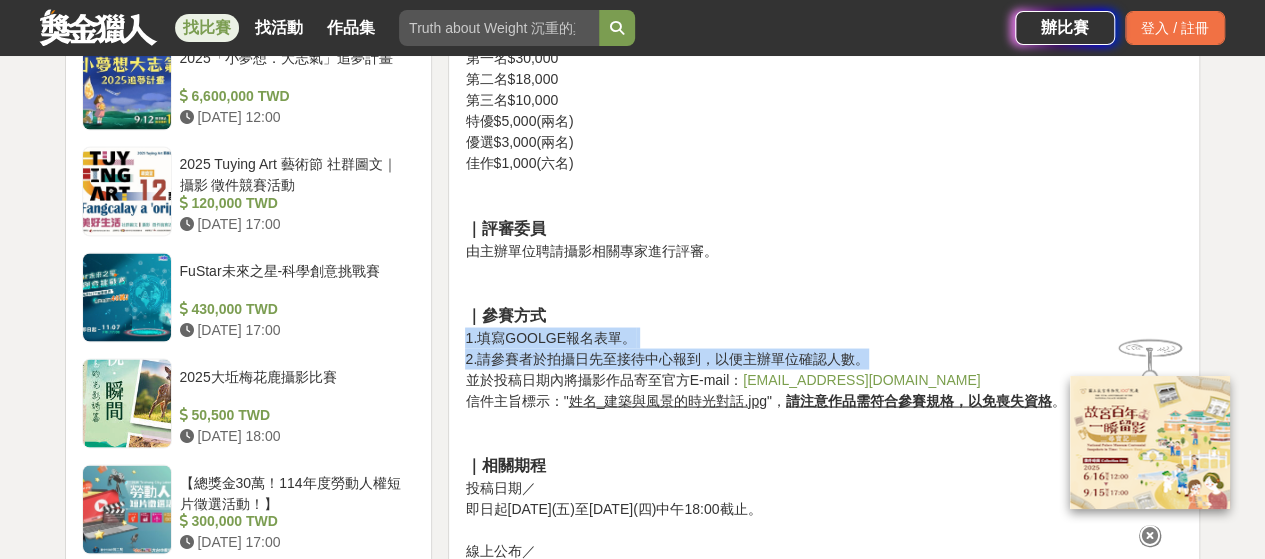 click on "｜攝影主題 以建築物為主軸，結合自然、人文或城市風貌，展現建築與環境之間的故事，從外景帶入建築或是捕捉室內空間的樣貌，用作品詮釋「建築與風景的時光對話」，以呈現建築的獨特風貌與情感。 ｜作品規格 1.限單眼相機或空拍機(品牌不限)。 2.畫素1,200萬以上。 3.短邊至少2500像素，長邊至少4000像素。 4.格式JPG或PNG，解析度不低於300dpi。 5.作品需為參賽者親自拍攝，不可為AI生成。 6.作品可以進行適度裁切與調色，但不可經過拼貼、合成。 7.每幅作品需附上不超過100字的作品理念、想法、故事…等等。 8.E-mail主旨：「姓名_建築與風景的時光對話.jpg」。 9.攝影作品不設限室外、室內及拍攝角度，以老屋建築為主角架構即可。 10.請每位參賽者提交3幅參賽作品。 ｜參賽資格 年滿18歲以上，即可報名參加活動。 ｜評選方式 攝影品質40% 主題理念30% 構圖技巧30%" at bounding box center [824, 24] 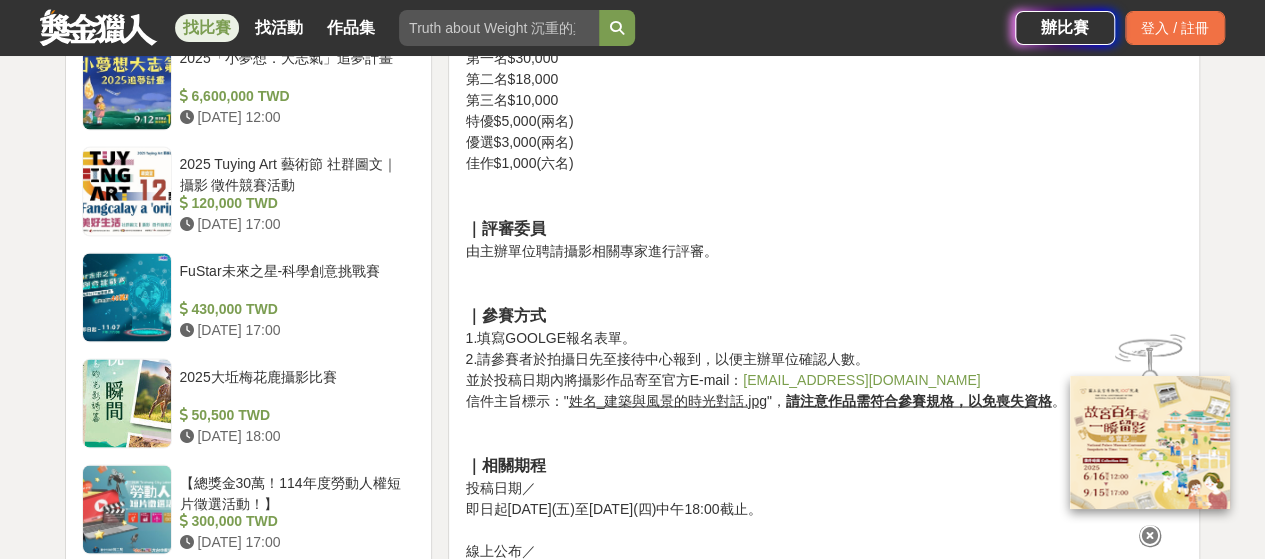 click on "｜攝影主題 以建築物為主軸，結合自然、人文或城市風貌，展現建築與環境之間的故事，從外景帶入建築或是捕捉室內空間的樣貌，用作品詮釋「建築與風景的時光對話」，以呈現建築的獨特風貌與情感。 ｜作品規格 1.限單眼相機或空拍機(品牌不限)。 2.畫素1,200萬以上。 3.短邊至少2500像素，長邊至少4000像素。 4.格式JPG或PNG，解析度不低於300dpi。 5.作品需為參賽者親自拍攝，不可為AI生成。 6.作品可以進行適度裁切與調色，但不可經過拼貼、合成。 7.每幅作品需附上不超過100字的作品理念、想法、故事…等等。 8.E-mail主旨：「姓名_建築與風景的時光對話.jpg」。 9.攝影作品不設限室外、室內及拍攝角度，以老屋建築為主角架構即可。 10.請每位參賽者提交3幅參賽作品。 ｜參賽資格 年滿18歲以上，即可報名參加活動。 ｜評選方式 攝影品質40% 主題理念30% 構圖技巧30%" at bounding box center [824, 24] 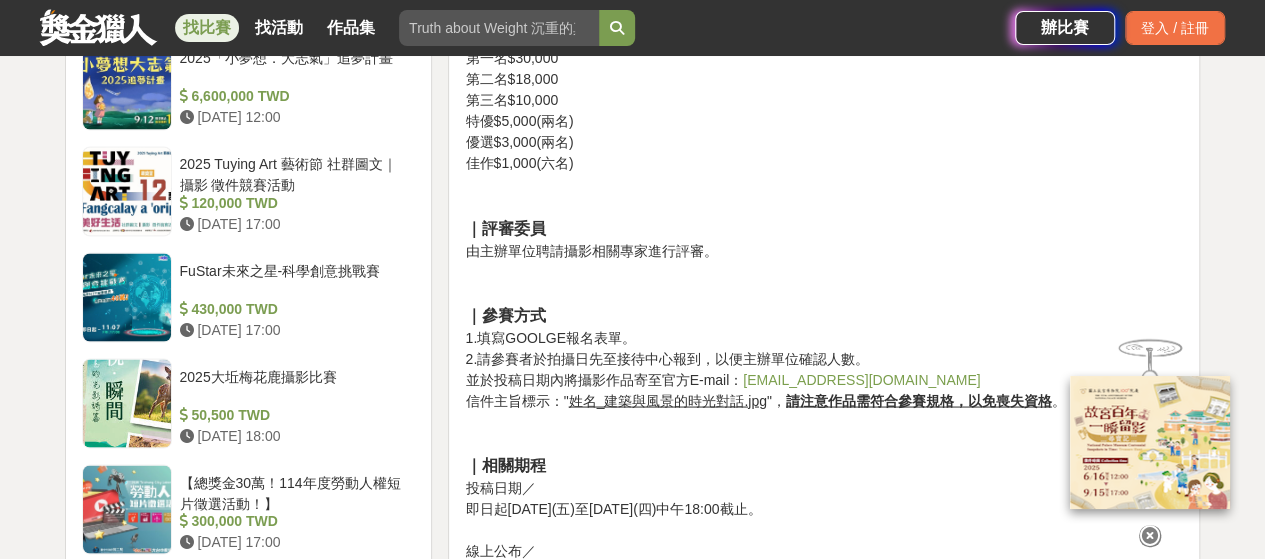 scroll, scrollTop: 1800, scrollLeft: 0, axis: vertical 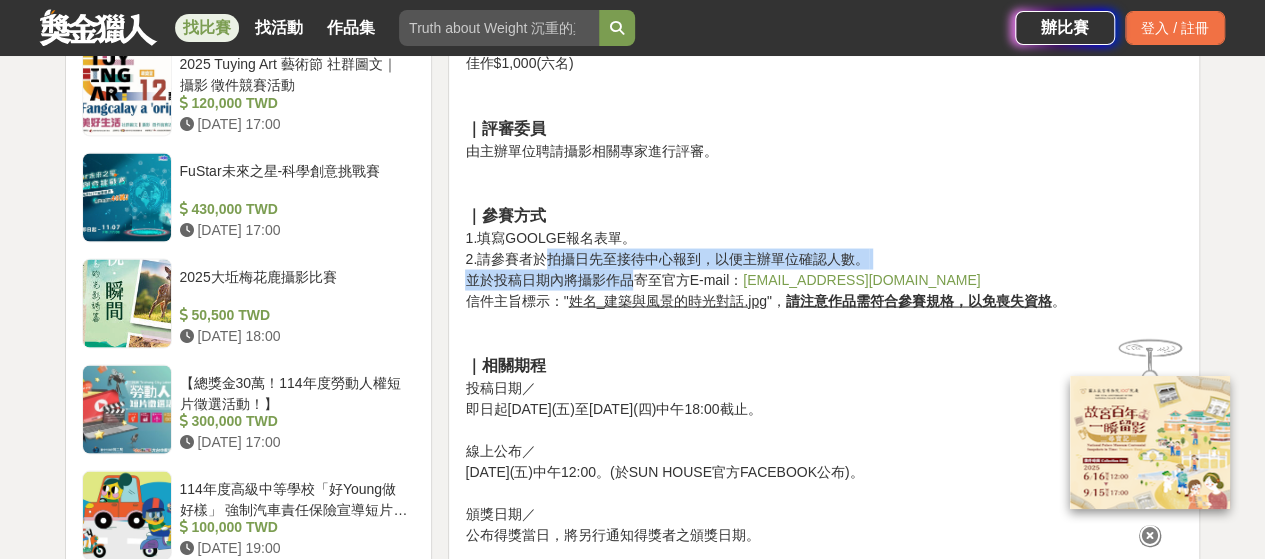 drag, startPoint x: 540, startPoint y: 258, endPoint x: 634, endPoint y: 267, distance: 94.42987 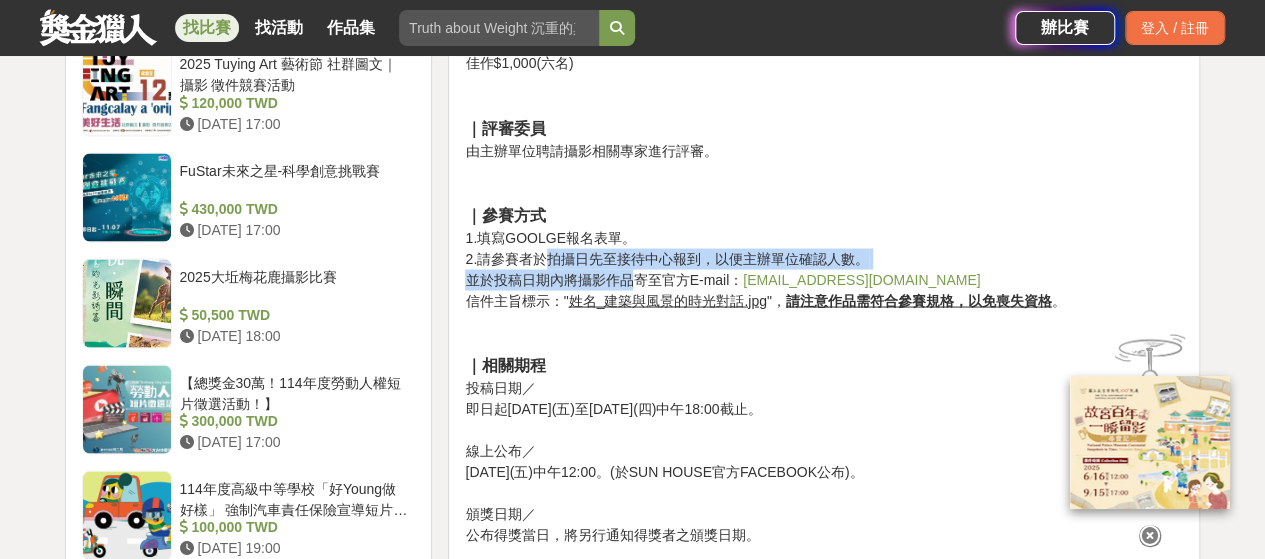 click on "｜攝影主題 以建築物為主軸，結合自然、人文或城市風貌，展現建築與環境之間的故事，從外景帶入建築或是捕捉室內空間的樣貌，用作品詮釋「建築與風景的時光對話」，以呈現建築的獨特風貌與情感。 ｜作品規格 1.限單眼相機或空拍機(品牌不限)。 2.畫素1,200萬以上。 3.短邊至少2500像素，長邊至少4000像素。 4.格式JPG或PNG，解析度不低於300dpi。 5.作品需為參賽者親自拍攝，不可為AI生成。 6.作品可以進行適度裁切與調色，但不可經過拼貼、合成。 7.每幅作品需附上不超過100字的作品理念、想法、故事…等等。 8.E-mail主旨：「姓名_建築與風景的時光對話.jpg」。 9.攝影作品不設限室外、室內及拍攝角度，以老屋建築為主角架構即可。 10.請每位參賽者提交3幅參賽作品。 ｜參賽資格 年滿18歲以上，即可報名參加活動。 ｜評選方式 攝影品質40% 主題理念30% 構圖技巧30%" at bounding box center (824, -76) 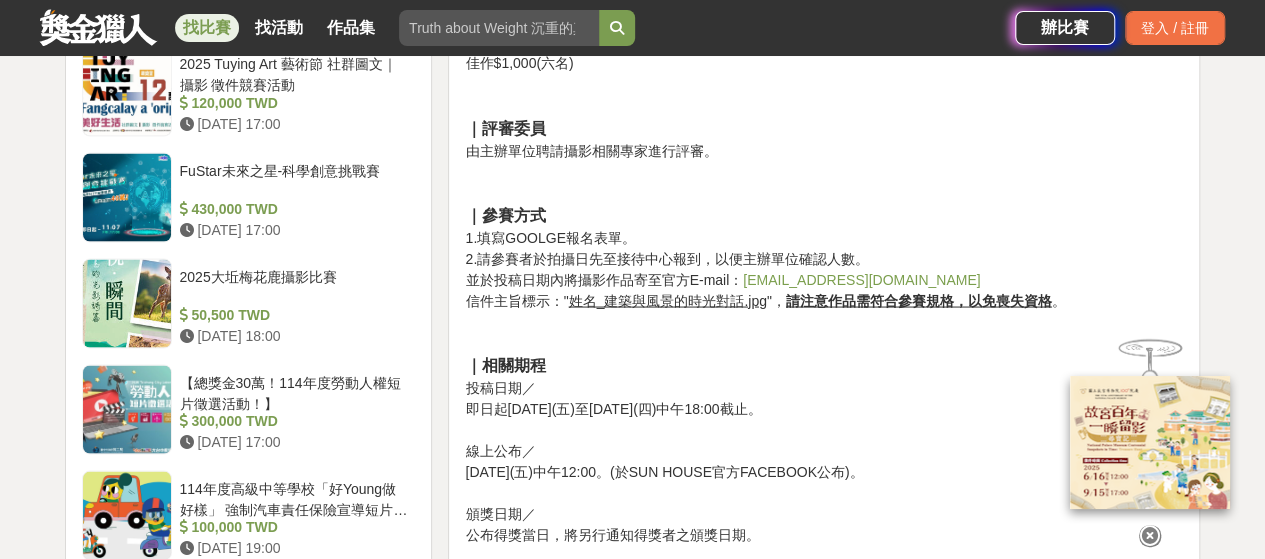 click on "｜攝影主題 以建築物為主軸，結合自然、人文或城市風貌，展現建築與環境之間的故事，從外景帶入建築或是捕捉室內空間的樣貌，用作品詮釋「建築與風景的時光對話」，以呈現建築的獨特風貌與情感。 ｜作品規格 1.限單眼相機或空拍機(品牌不限)。 2.畫素1,200萬以上。 3.短邊至少2500像素，長邊至少4000像素。 4.格式JPG或PNG，解析度不低於300dpi。 5.作品需為參賽者親自拍攝，不可為AI生成。 6.作品可以進行適度裁切與調色，但不可經過拼貼、合成。 7.每幅作品需附上不超過100字的作品理念、想法、故事…等等。 8.E-mail主旨：「姓名_建築與風景的時光對話.jpg」。 9.攝影作品不設限室外、室內及拍攝角度，以老屋建築為主角架構即可。 10.請每位參賽者提交3幅參賽作品。 ｜參賽資格 年滿18歲以上，即可報名參加活動。 ｜評選方式 攝影品質40% 主題理念30% 構圖技巧30%" at bounding box center [824, -76] 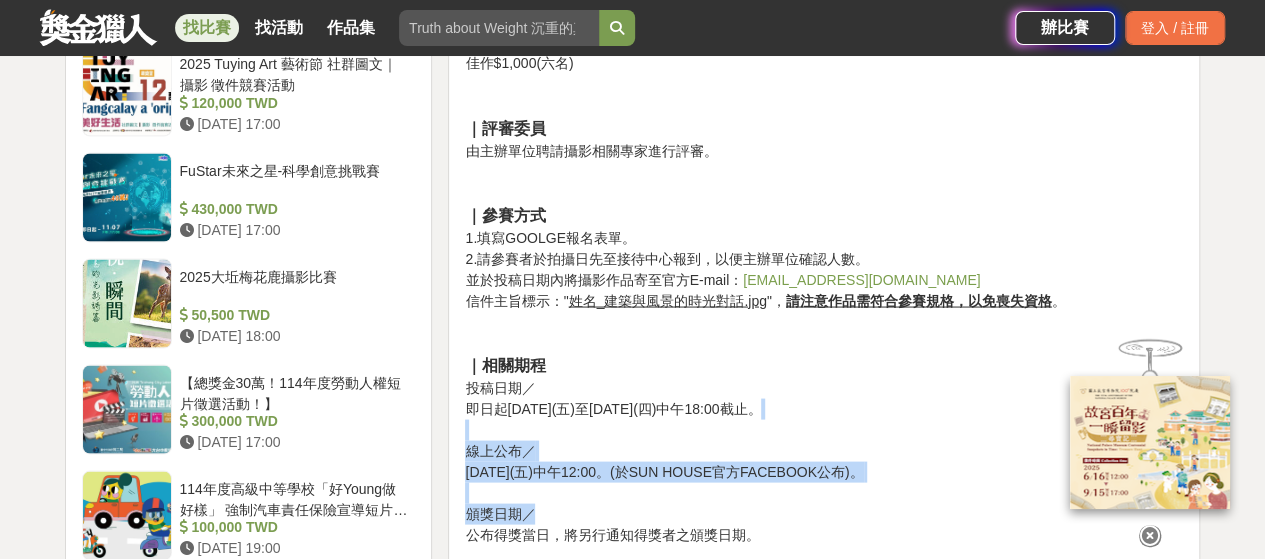 drag, startPoint x: 624, startPoint y: 431, endPoint x: 777, endPoint y: 507, distance: 170.83618 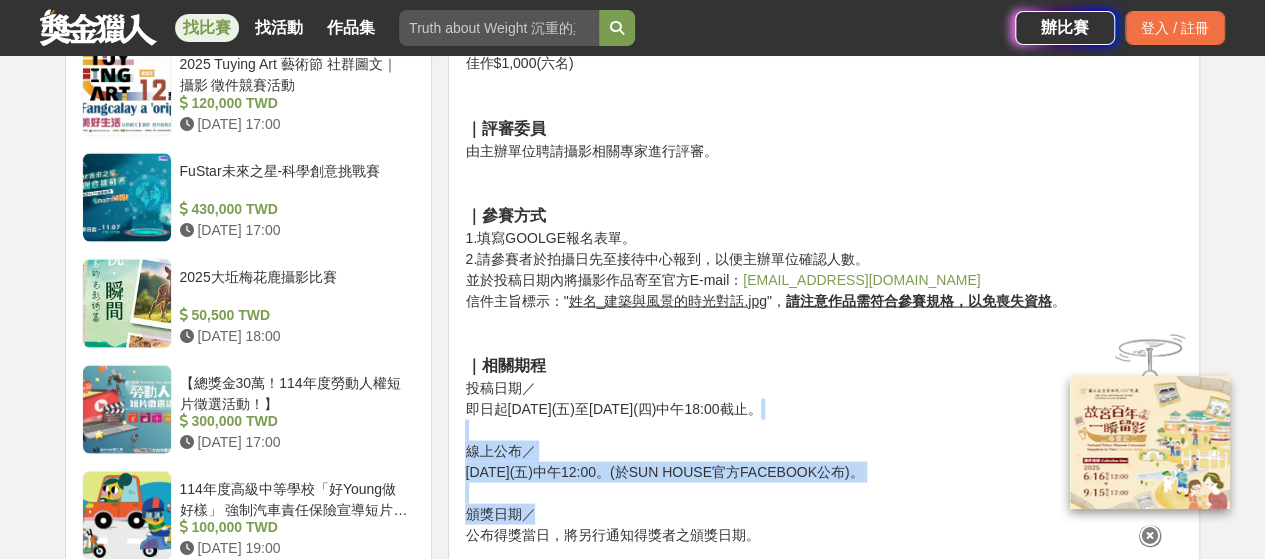click on "｜攝影主題 以建築物為主軸，結合自然、人文或城市風貌，展現建築與環境之間的故事，從外景帶入建築或是捕捉室內空間的樣貌，用作品詮釋「建築與風景的時光對話」，以呈現建築的獨特風貌與情感。 ｜作品規格 1.限單眼相機或空拍機(品牌不限)。 2.畫素1,200萬以上。 3.短邊至少2500像素，長邊至少4000像素。 4.格式JPG或PNG，解析度不低於300dpi。 5.作品需為參賽者親自拍攝，不可為AI生成。 6.作品可以進行適度裁切與調色，但不可經過拼貼、合成。 7.每幅作品需附上不超過100字的作品理念、想法、故事…等等。 8.E-mail主旨：「姓名_建築與風景的時光對話.jpg」。 9.攝影作品不設限室外、室內及拍攝角度，以老屋建築為主角架構即可。 10.請每位參賽者提交3幅參賽作品。 ｜參賽資格 年滿18歲以上，即可報名參加活動。 ｜評選方式 攝影品質40% 主題理念30% 構圖技巧30%" at bounding box center (824, -76) 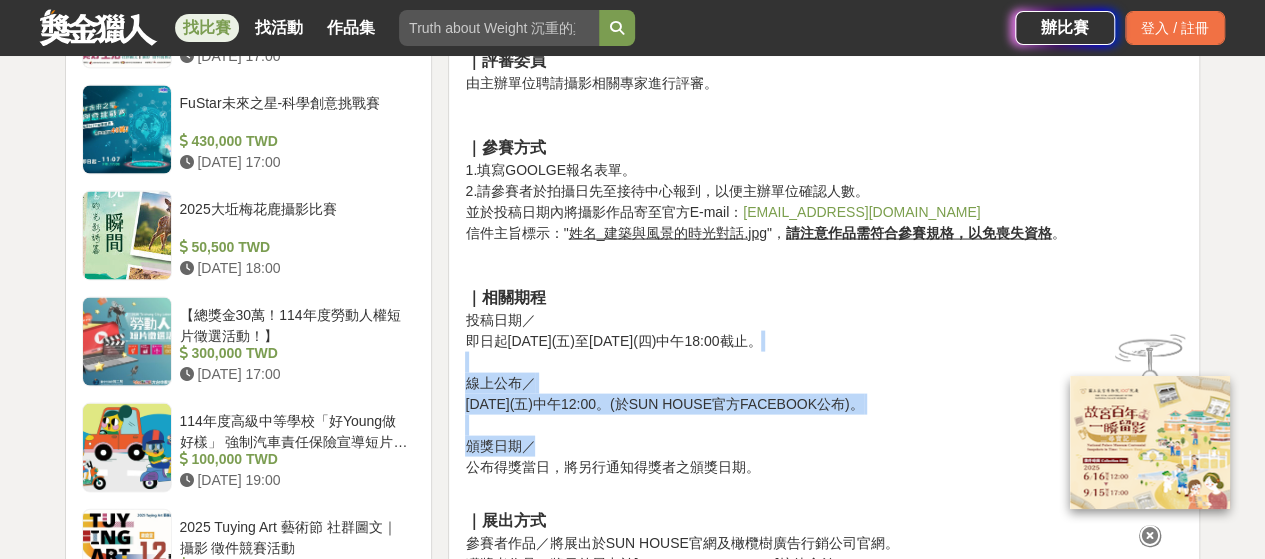 scroll, scrollTop: 1900, scrollLeft: 0, axis: vertical 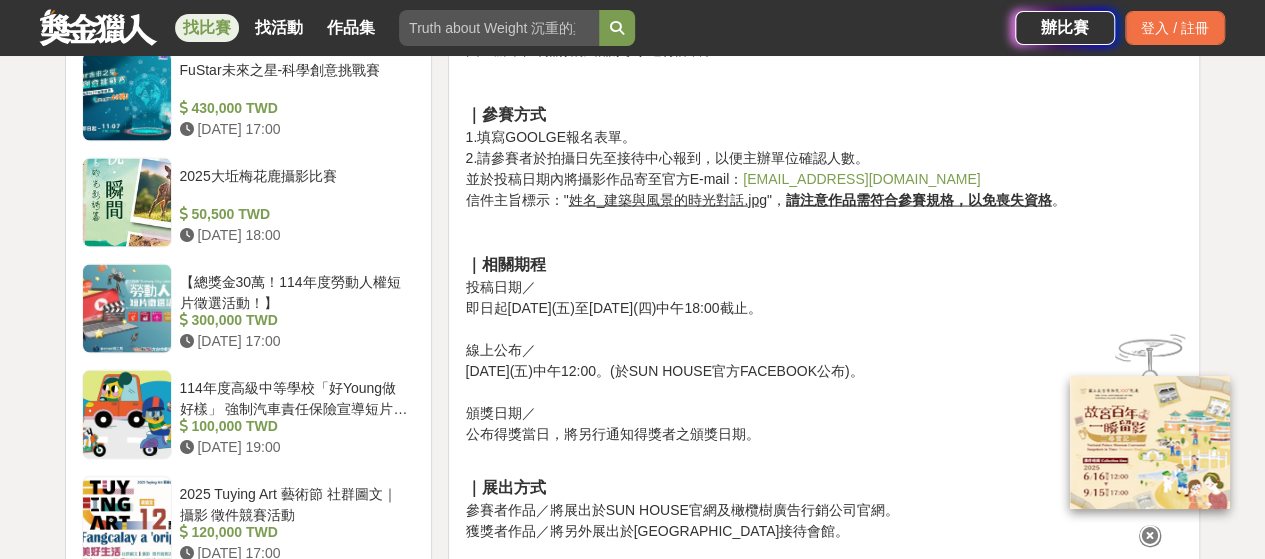 click on "｜攝影主題 以建築物為主軸，結合自然、人文或城市風貌，展現建築與環境之間的故事，從外景帶入建築或是捕捉室內空間的樣貌，用作品詮釋「建築與風景的時光對話」，以呈現建築的獨特風貌與情感。 ｜作品規格 1.限單眼相機或空拍機(品牌不限)。 2.畫素1,200萬以上。 3.短邊至少2500像素，長邊至少4000像素。 4.格式JPG或PNG，解析度不低於300dpi。 5.作品需為參賽者親自拍攝，不可為AI生成。 6.作品可以進行適度裁切與調色，但不可經過拼貼、合成。 7.每幅作品需附上不超過100字的作品理念、想法、故事…等等。 8.E-mail主旨：「姓名_建築與風景的時光對話.jpg」。 9.攝影作品不設限室外、室內及拍攝角度，以老屋建築為主角架構即可。 10.請每位參賽者提交3幅參賽作品。 ｜參賽資格 年滿18歲以上，即可報名參加活動。 ｜評選方式 攝影品質40% 主題理念30% 構圖技巧30%" at bounding box center (824, -176) 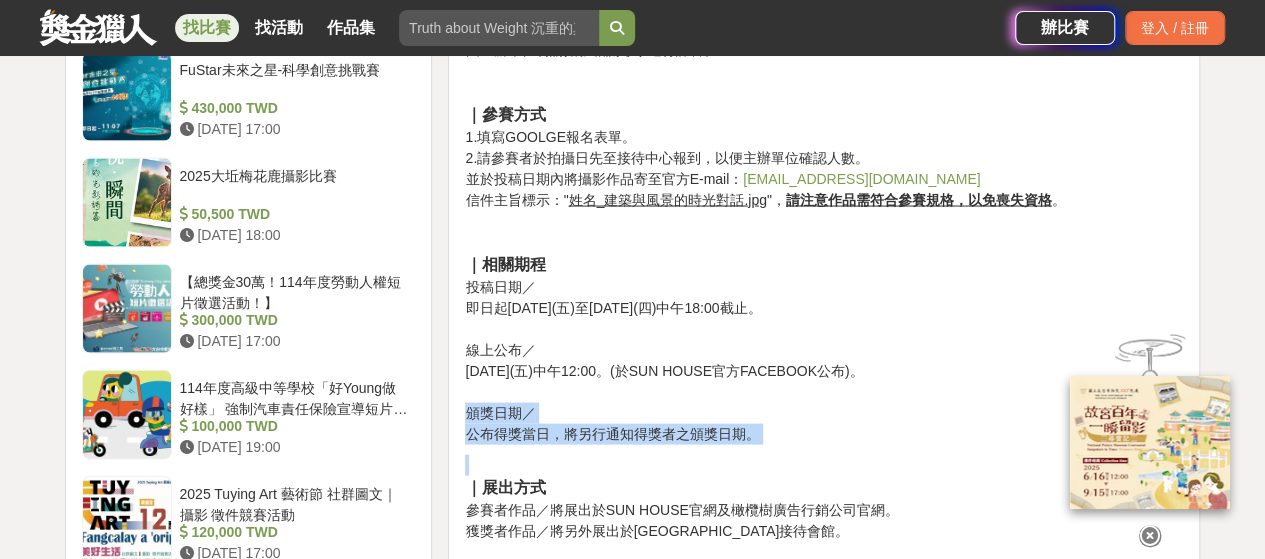 drag, startPoint x: 760, startPoint y: 405, endPoint x: 788, endPoint y: 448, distance: 51.312767 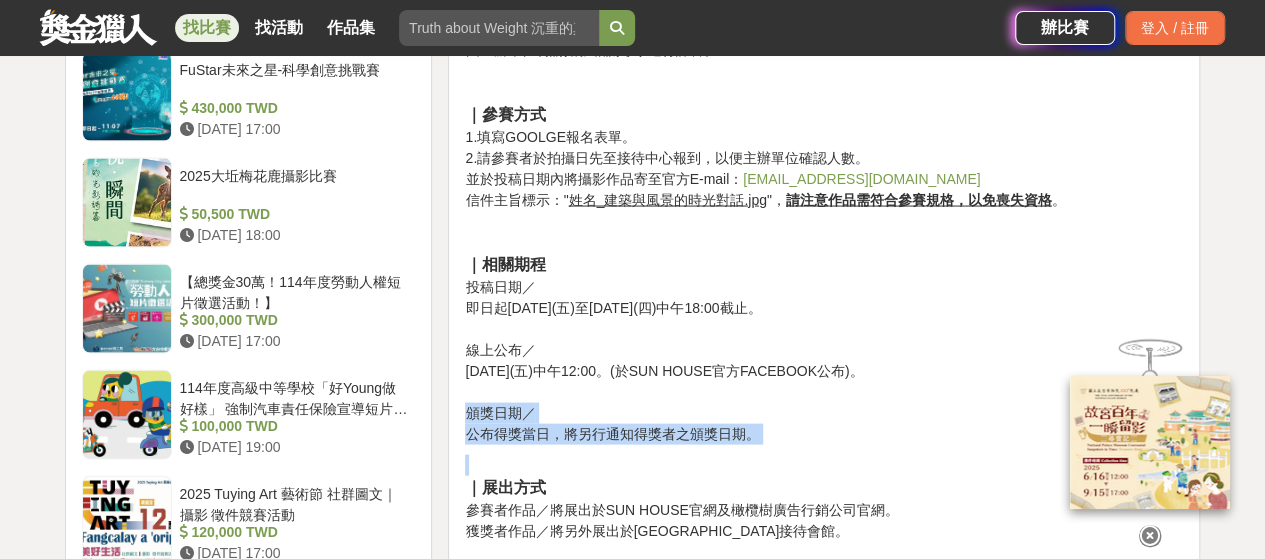 scroll, scrollTop: 2000, scrollLeft: 0, axis: vertical 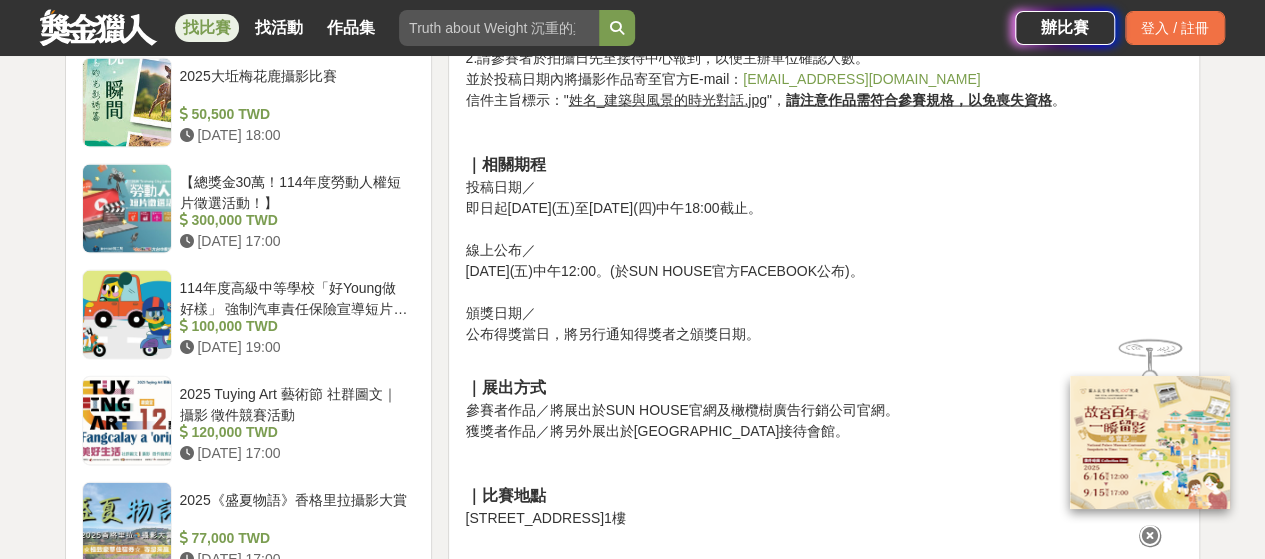 click on "｜展出方式 參賽者作品／將展出於SUN HOUSE官網及橄欖樹廣告行銷公司官網。 獲獎者作品／將另外展出於SUN HOUSE接待會館。 ｜比賽地點 新北市淡水區中正東路一段111巷1號1樓 ｜主辦單位 橄欖澍美學享享有限公司 ｜聯絡電話" at bounding box center [824, 518] 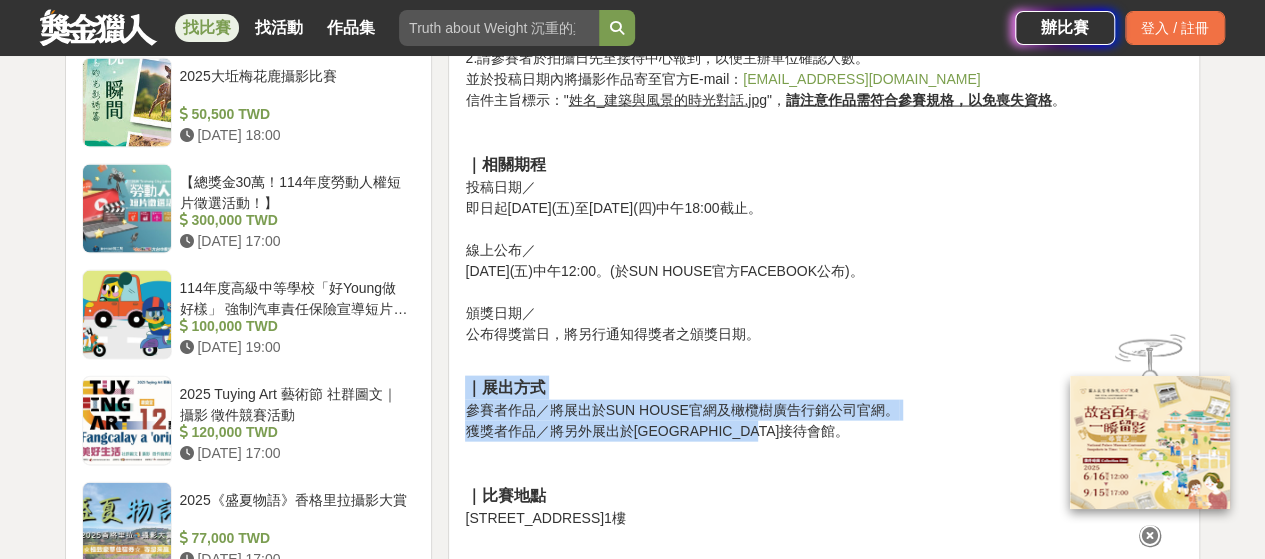 drag, startPoint x: 794, startPoint y: 433, endPoint x: 798, endPoint y: 385, distance: 48.166378 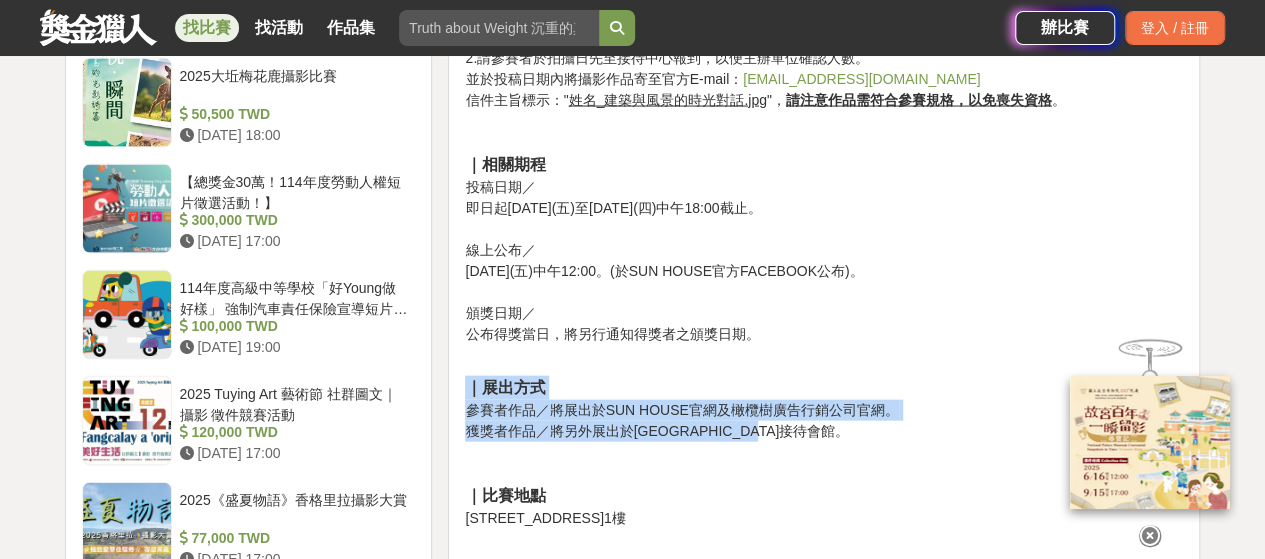 click on "｜展出方式 參賽者作品／將展出於SUN HOUSE官網及橄欖樹廣告行銷公司官網。 獲獎者作品／將另外展出於SUN HOUSE接待會館。 ｜比賽地點 新北市淡水區中正東路一段111巷1號1樓 ｜主辦單位 橄欖澍美學享享有限公司 ｜聯絡電話" at bounding box center [824, 518] 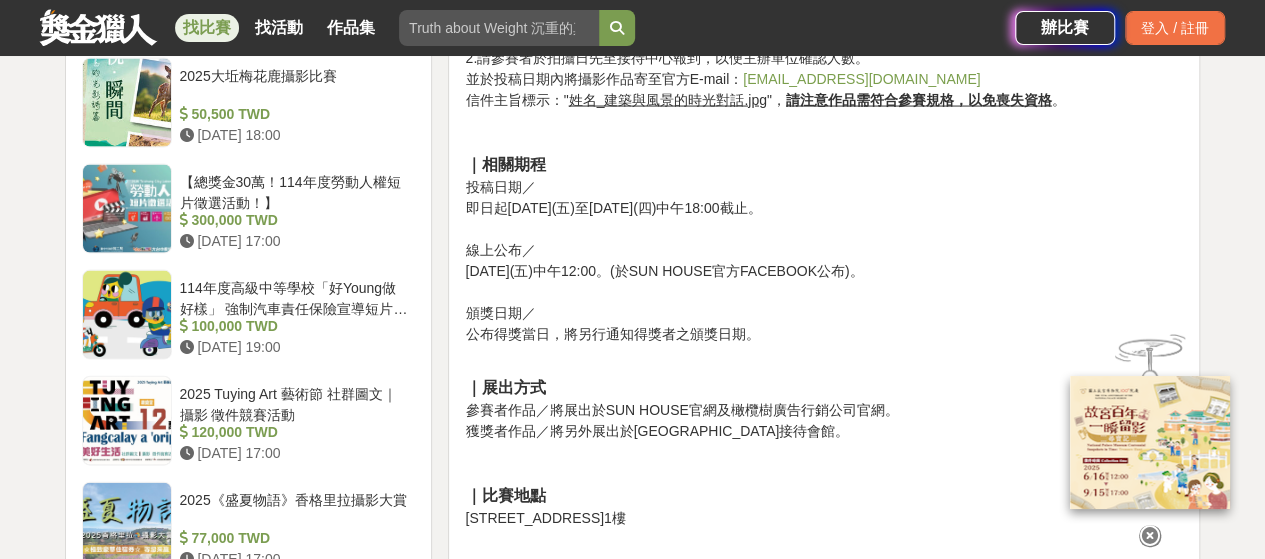 click on "｜展出方式 參賽者作品／將展出於SUN HOUSE官網及橄欖樹廣告行銷公司官網。 獲獎者作品／將另外展出於SUN HOUSE接待會館。 ｜比賽地點 新北市淡水區中正東路一段111巷1號1樓 ｜主辦單位 橄欖澍美學享享有限公司 ｜聯絡電話" at bounding box center (824, 518) 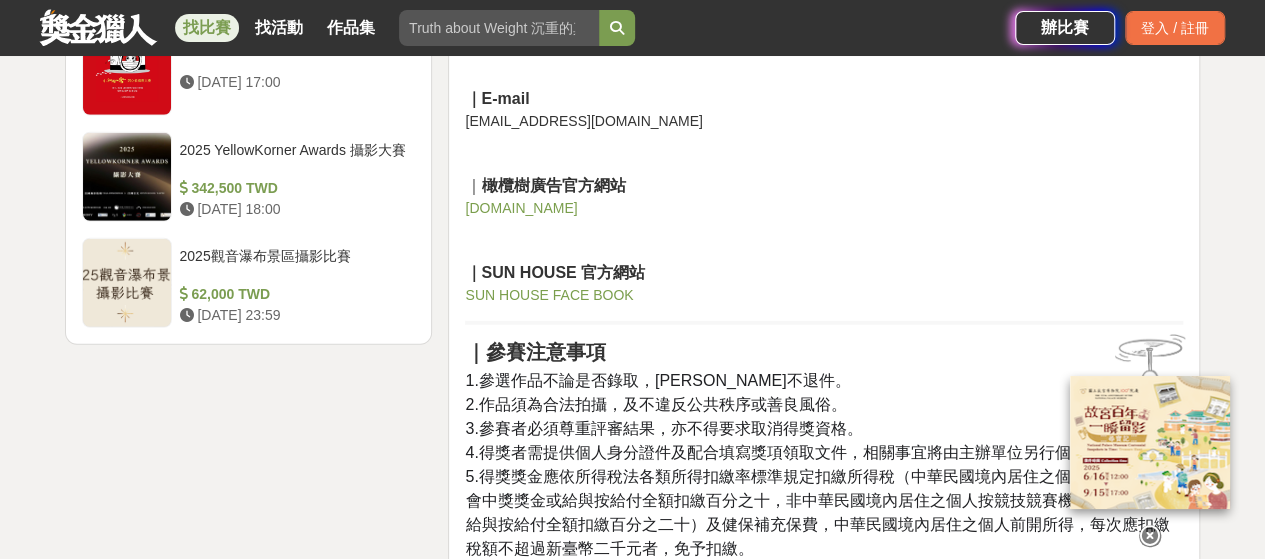 scroll, scrollTop: 2700, scrollLeft: 0, axis: vertical 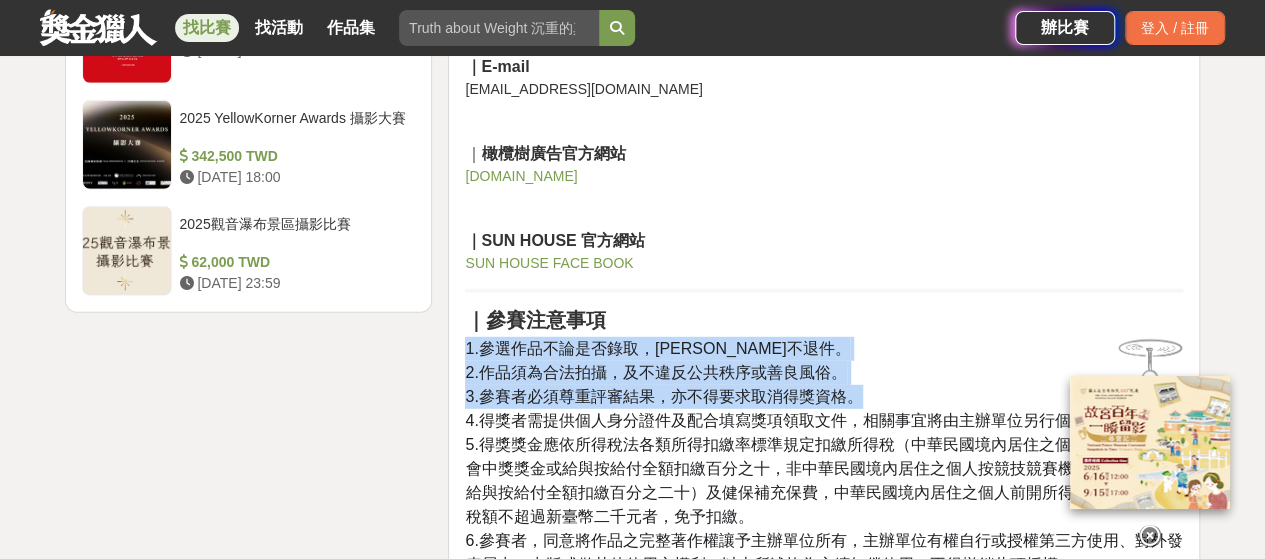 drag, startPoint x: 846, startPoint y: 353, endPoint x: 869, endPoint y: 400, distance: 52.3259 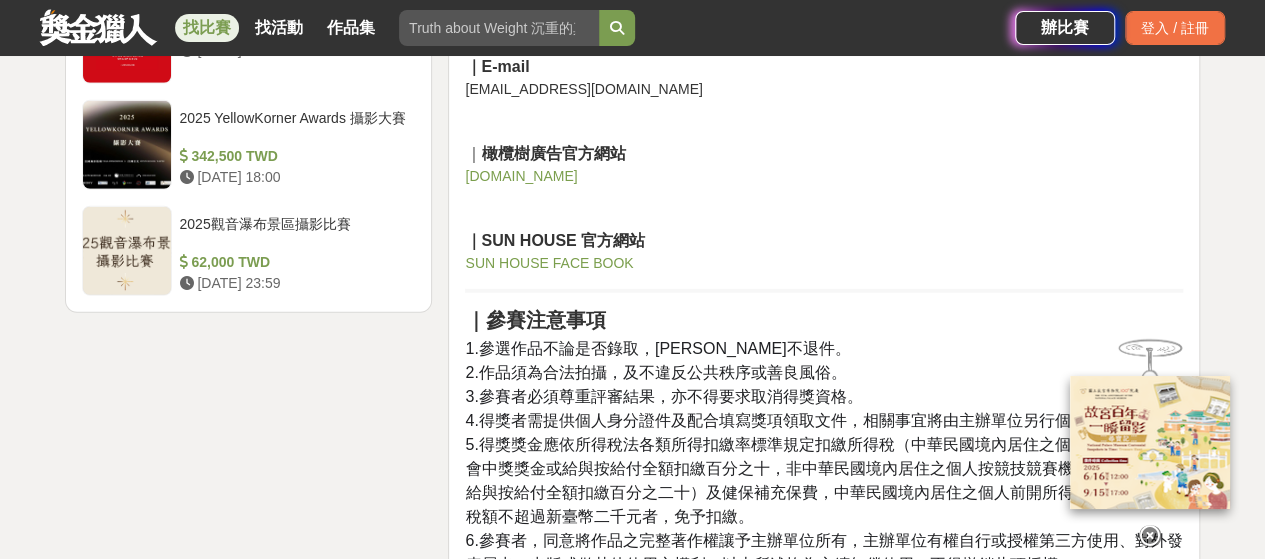 click on "1.參選作品不論是否錄取，恕不退件。 2.作品須為合法拍攝，及不違反公共秩序或善良風俗。 3.參賽者必須尊重評審結果，亦不得要求取消得獎資格。 4.得獎者需提供個人身分證件及配合填寫獎項領取文件，相關事宜將由主辦單位另行個別通知。 5.得獎獎金應依所得稅法各類所得扣繳率標準規定扣繳所得稅（中華民國境內居住之個人按競技競賽機會中獎獎金或給與按給付全額扣繳百分之十，非中華民國境內居住之個人按競技競賽機會中獎獎金或給與按給付全額扣繳百分之二十）及健保補充保費，中華民國境內居住之個人前開所得，每次應扣繳稅額不超過新臺幣二千元者，免予扣繳。" at bounding box center [824, 457] 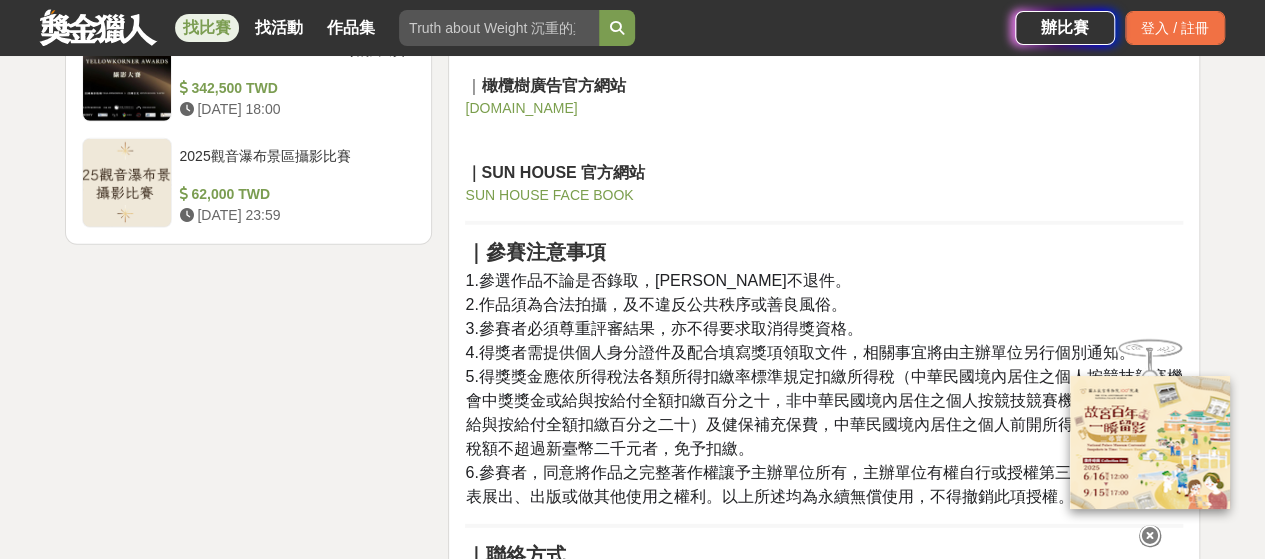 scroll, scrollTop: 2800, scrollLeft: 0, axis: vertical 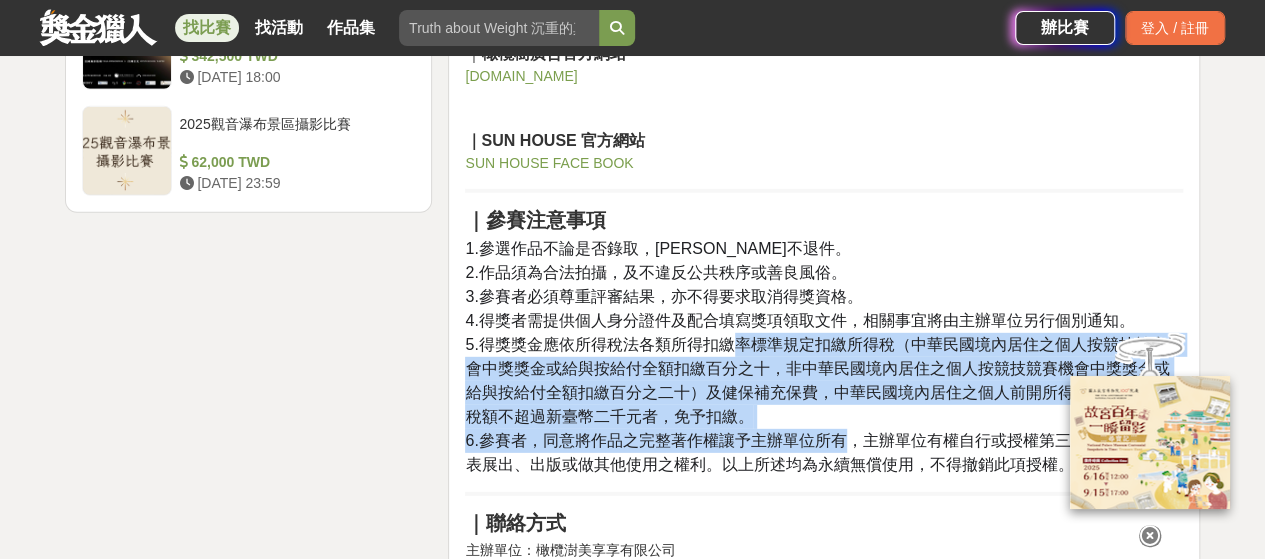 drag, startPoint x: 739, startPoint y: 341, endPoint x: 840, endPoint y: 435, distance: 137.97464 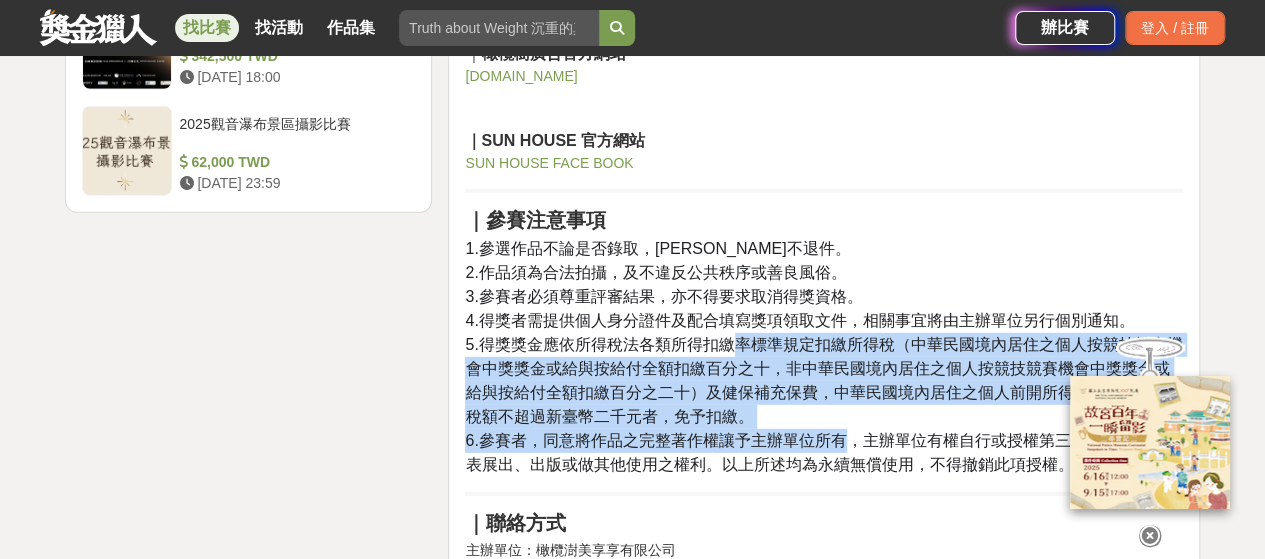 click on "1.參選作品不論是否錄取，恕不退件。 2.作品須為合法拍攝，及不違反公共秩序或善良風俗。 3.參賽者必須尊重評審結果，亦不得要求取消得獎資格。 4.得獎者需提供個人身分證件及配合填寫獎項領取文件，相關事宜將由主辦單位另行個別通知。 5.得獎獎金應依所得稅法各類所得扣繳率標準規定扣繳所得稅（中華民國境內居住之個人按競技競賽機會中獎獎金或給與按給付全額扣繳百分之十，非中華民國境內居住之個人按競技競賽機會中獎獎金或給與按給付全額扣繳百分之二十）及健保補充保費，中華民國境內居住之個人前開所得，每次應扣繳稅額不超過新臺幣二千元者，免予扣繳。" at bounding box center (824, 357) 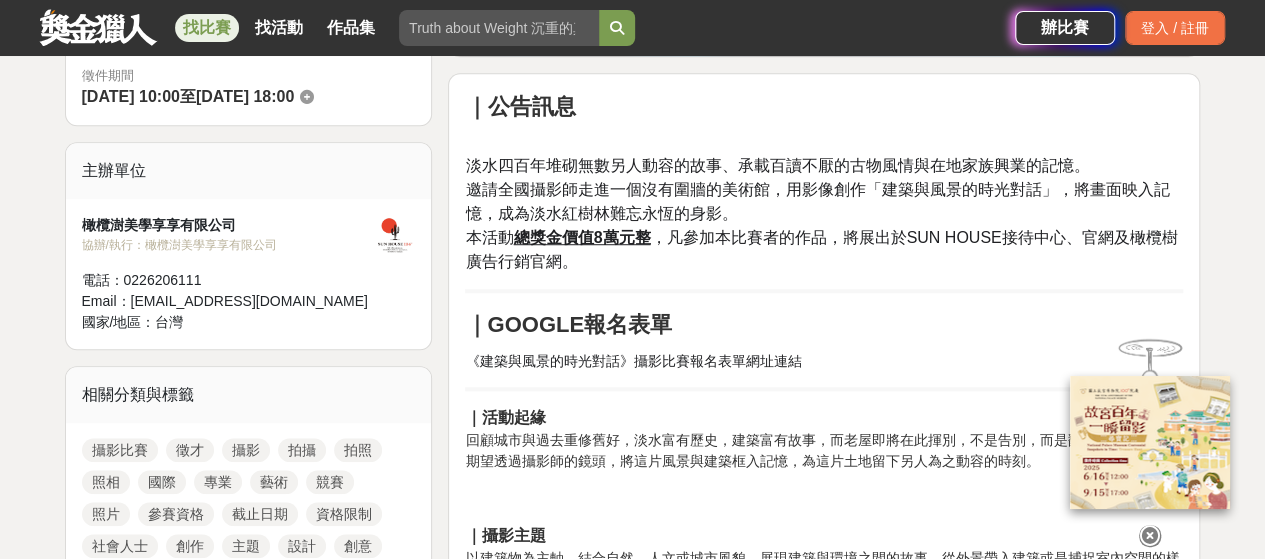 scroll, scrollTop: 1600, scrollLeft: 0, axis: vertical 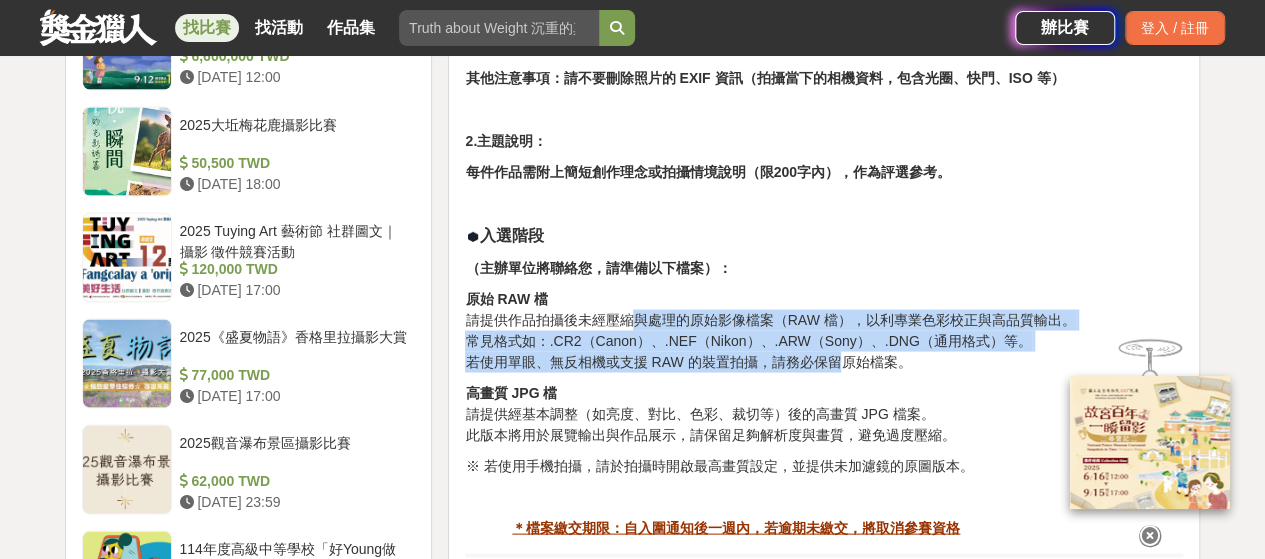 drag, startPoint x: 626, startPoint y: 318, endPoint x: 837, endPoint y: 361, distance: 215.33694 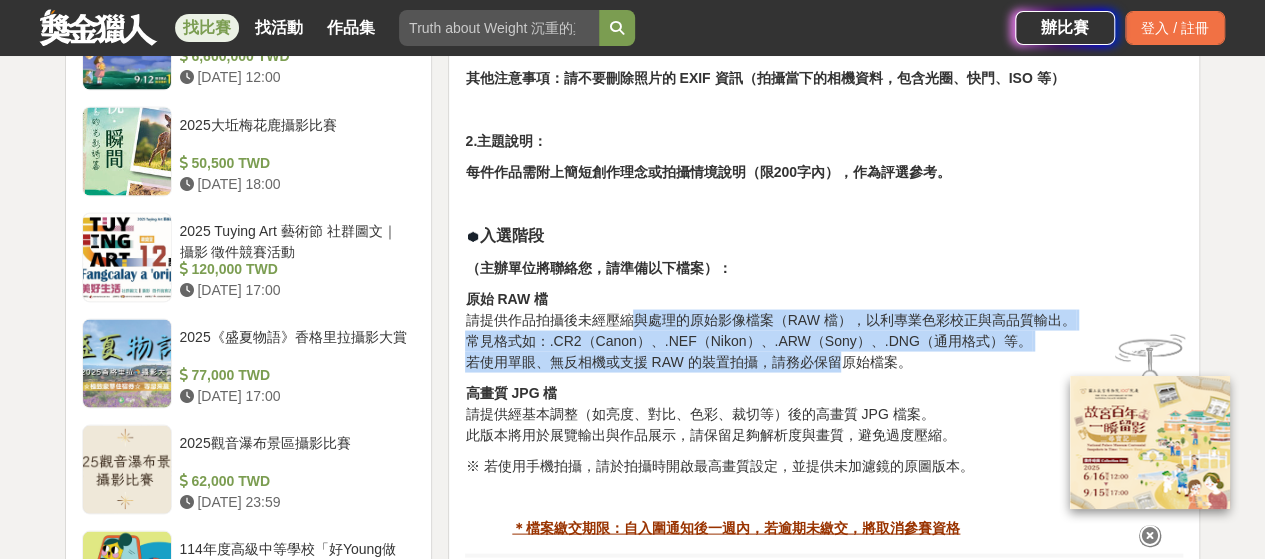 click on "原始 RAW 檔 請提供作品拍攝後未經壓縮與處理的原始影像檔案（RAW 檔），以利專業色彩校正與高品質輸出。 常見格式如：.CR2（Canon）、.NEF（Nikon）、.ARW（Sony）、.DNG（通用格式）等。 若使用單眼、無反相機或支援 RAW 的裝置拍攝，請務必保留原始檔案。" at bounding box center [824, 330] 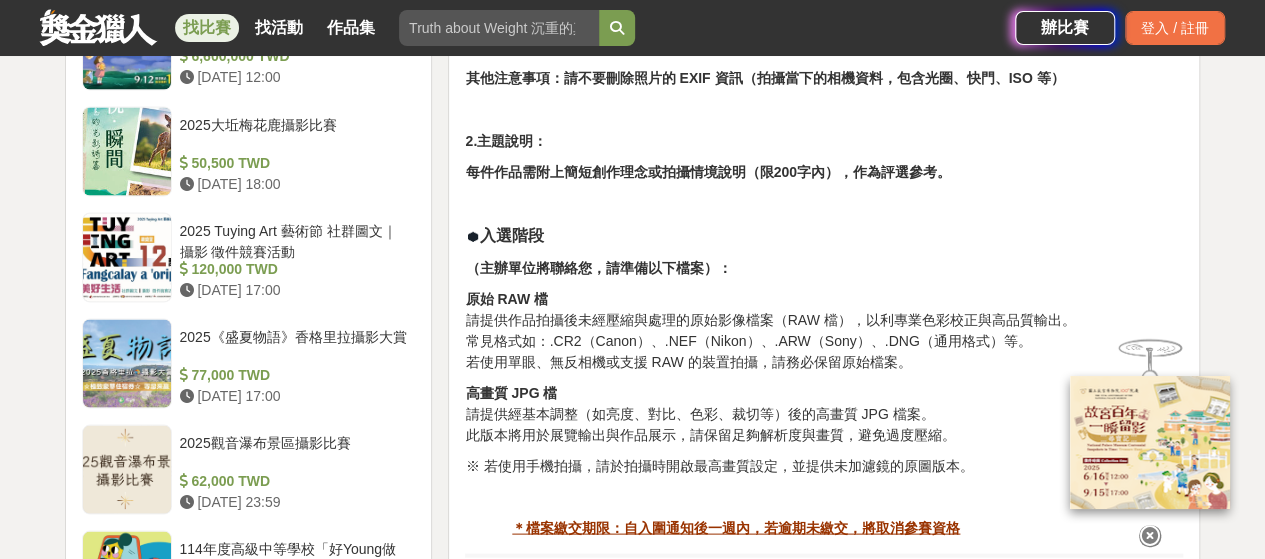 click on "高畫質 JPG 檔 請提供經基本調整（如亮度、對比、色彩、裁切等）後的高畫質 JPG 檔案。 此版本將用於展覽輸出與作品展示，請保留足夠解析度與畫質，避免過度壓縮。" at bounding box center [824, 413] 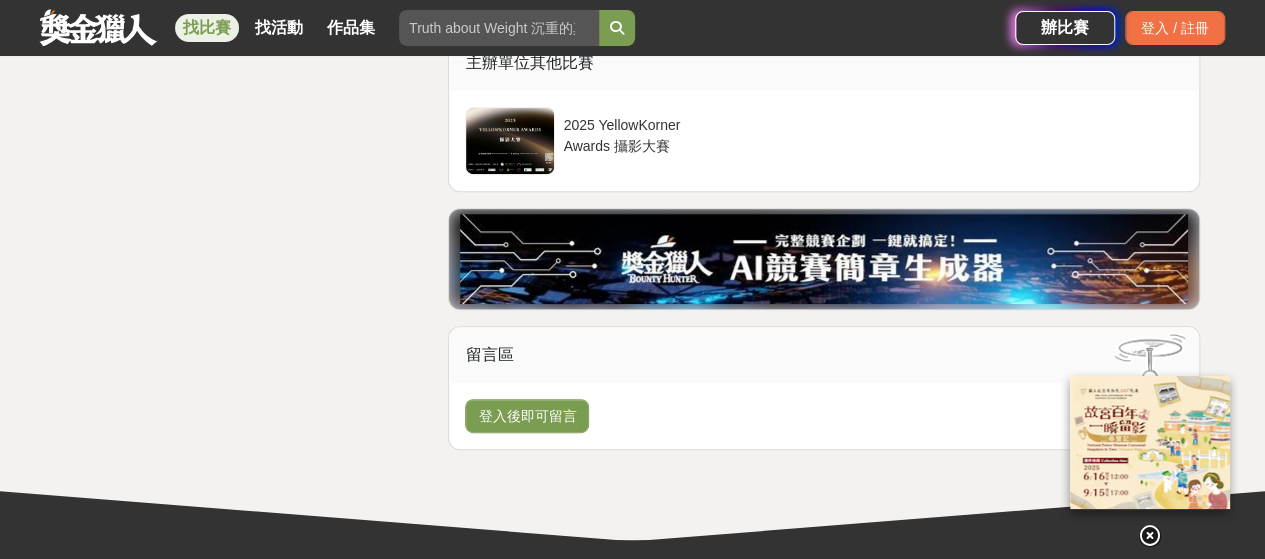 scroll, scrollTop: 4411, scrollLeft: 0, axis: vertical 